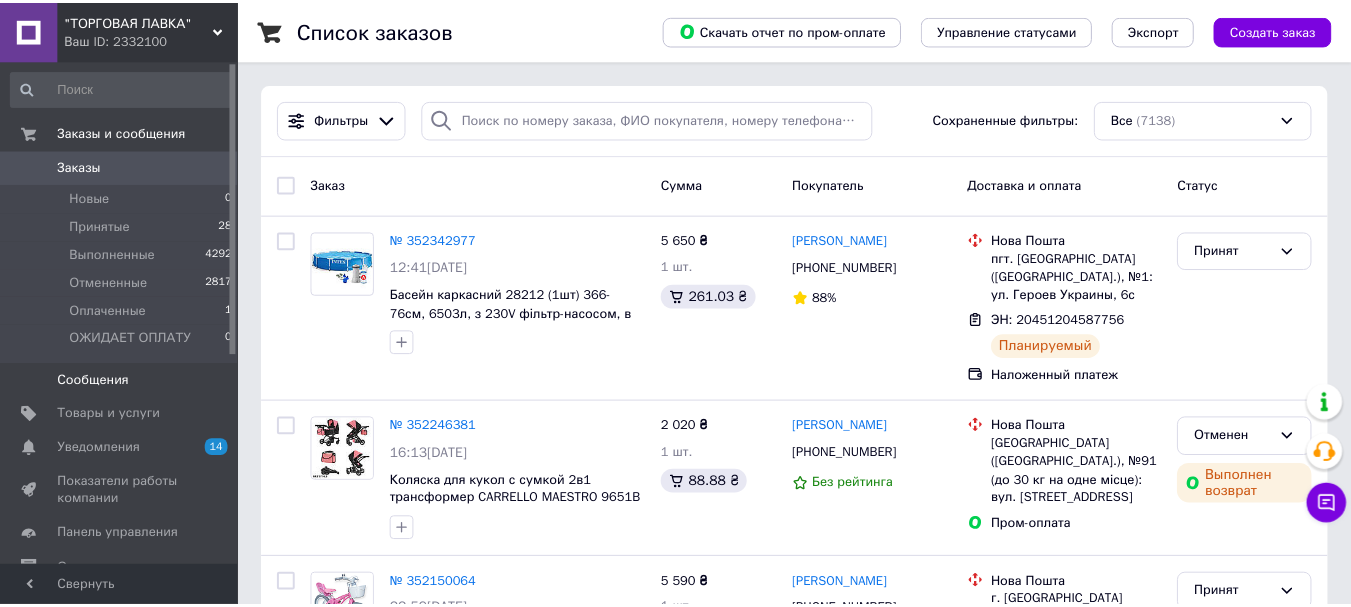 scroll, scrollTop: 0, scrollLeft: 0, axis: both 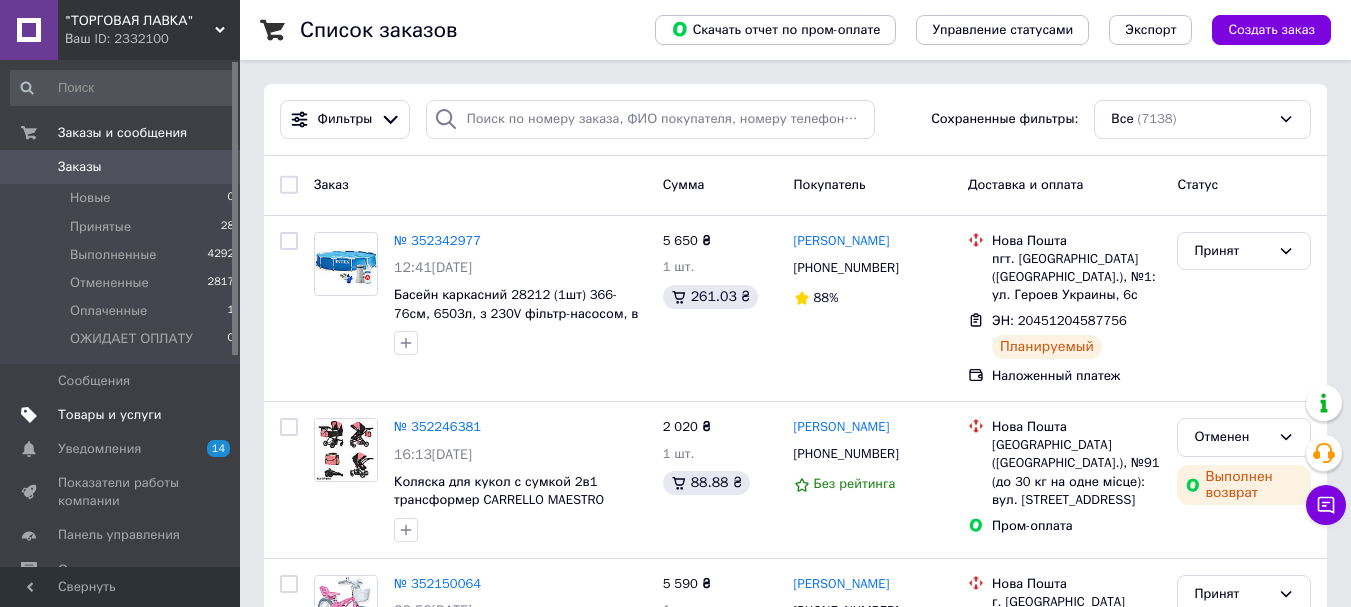 click on "Товары и услуги" at bounding box center (110, 415) 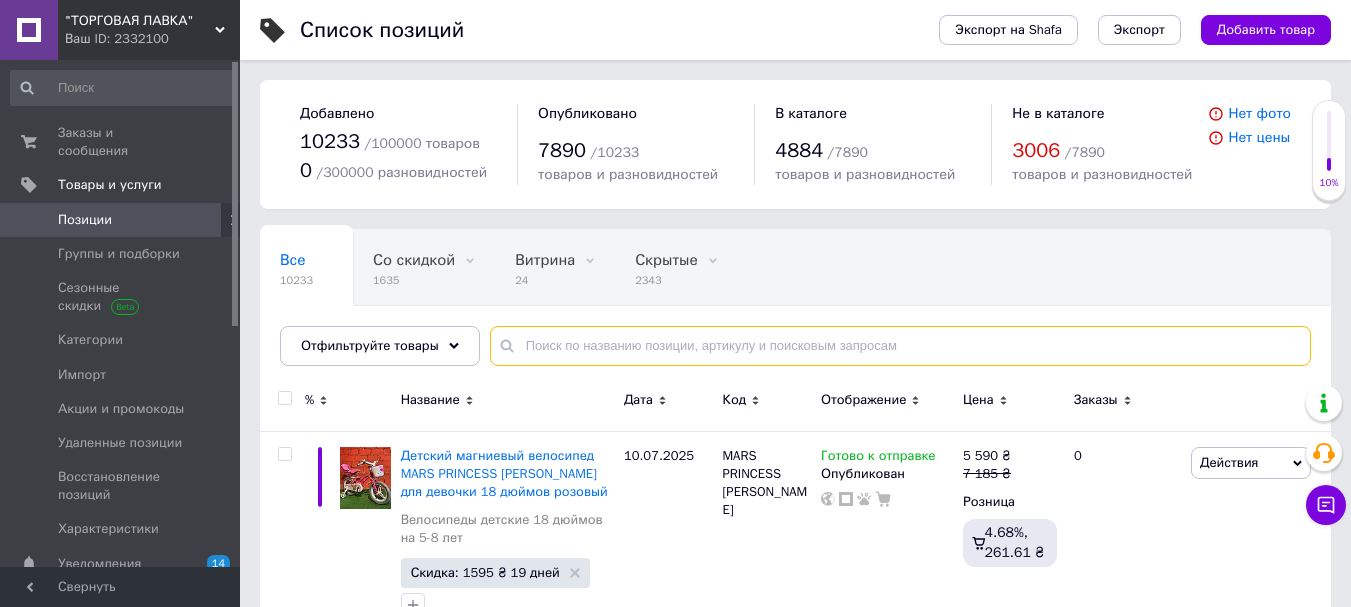 click at bounding box center [900, 346] 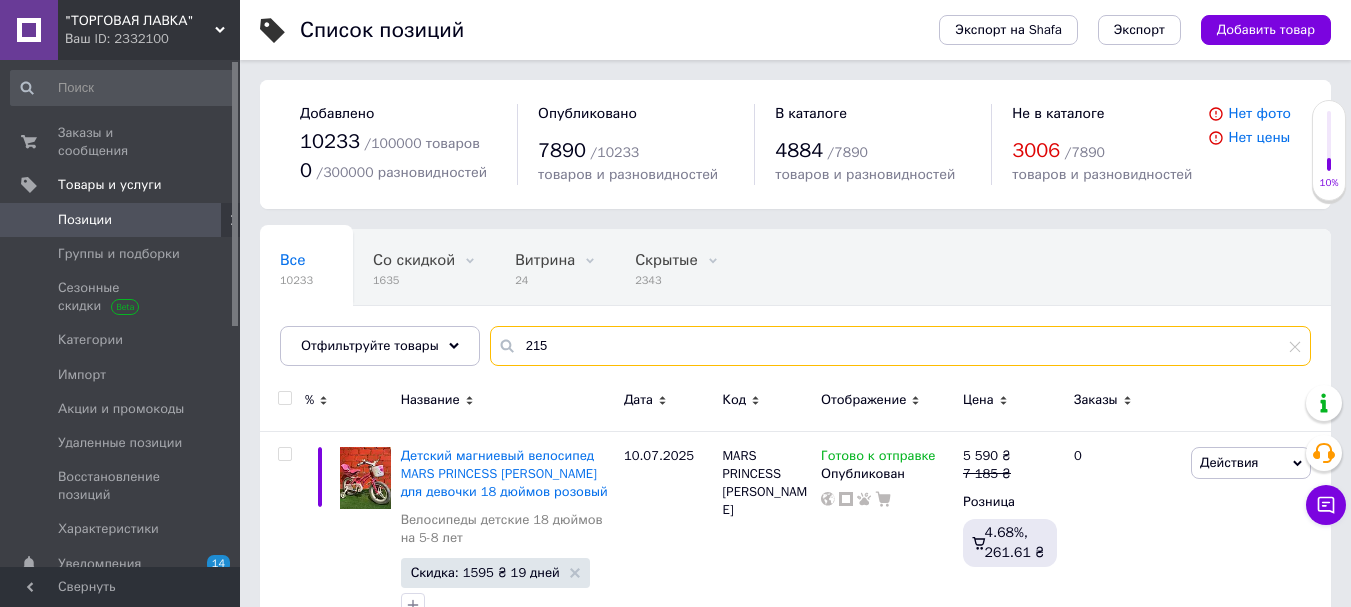 type on "215" 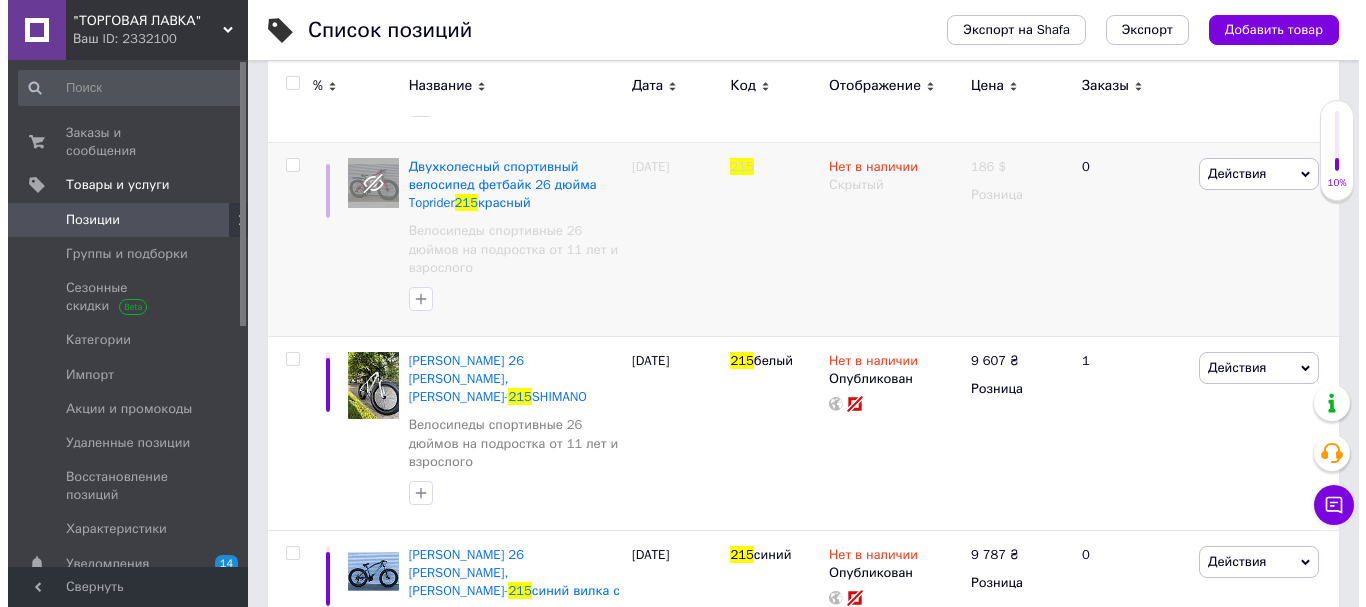 scroll, scrollTop: 500, scrollLeft: 0, axis: vertical 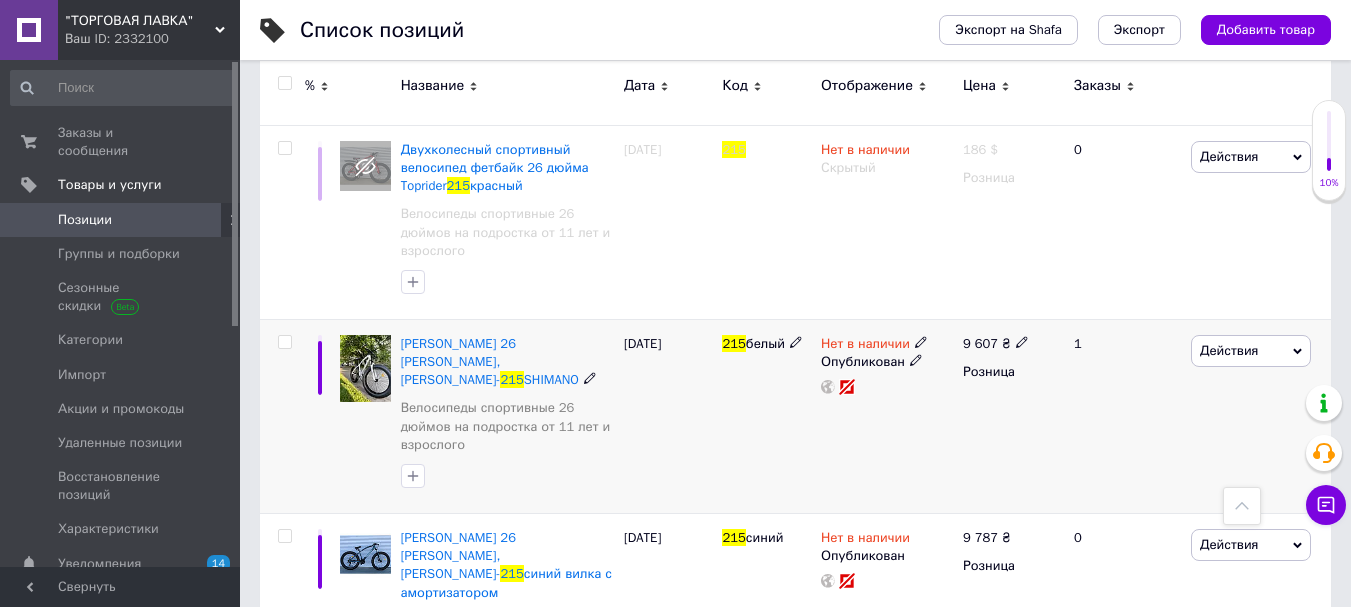 click at bounding box center (921, 341) 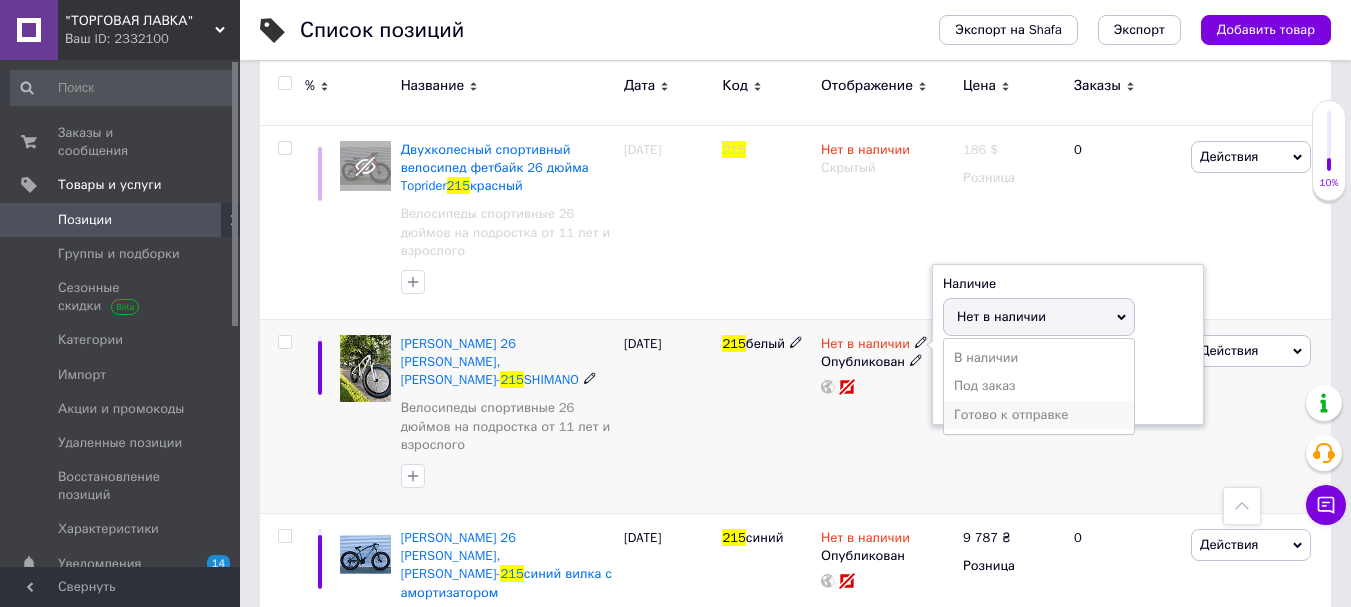 click on "Готово к отправке" at bounding box center [1039, 415] 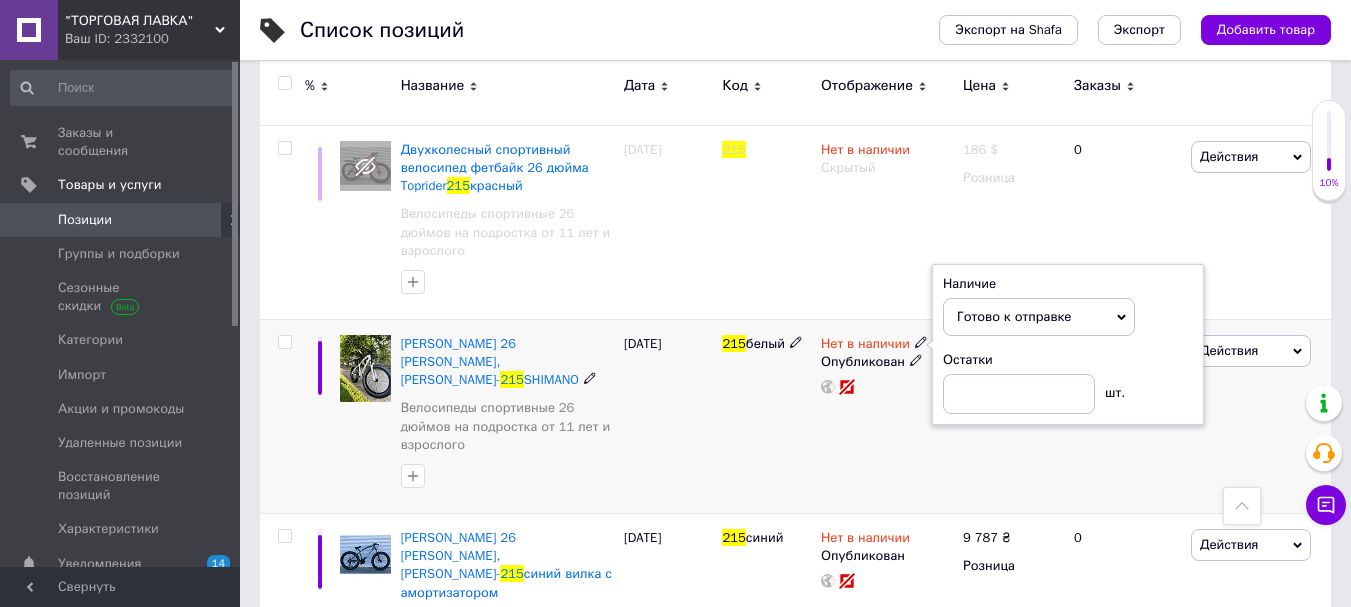 click on "Нет в наличии Наличие Готово к отправке В наличии Нет в наличии Под заказ Остатки шт. Опубликован" at bounding box center (887, 416) 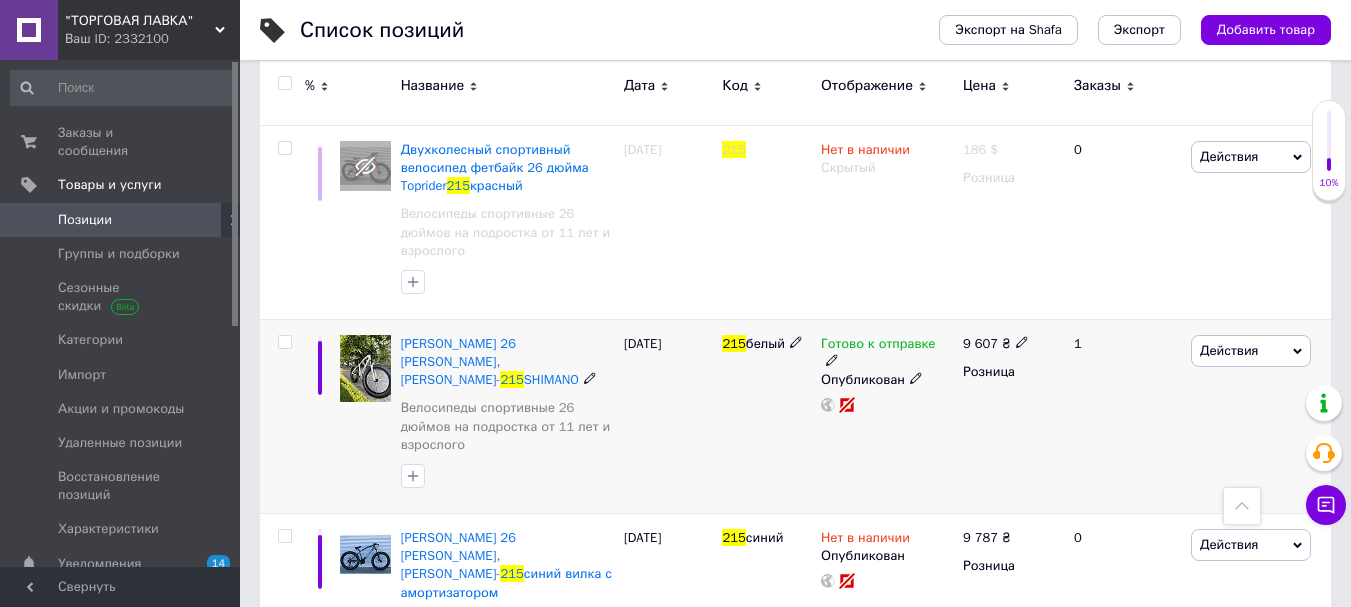 click 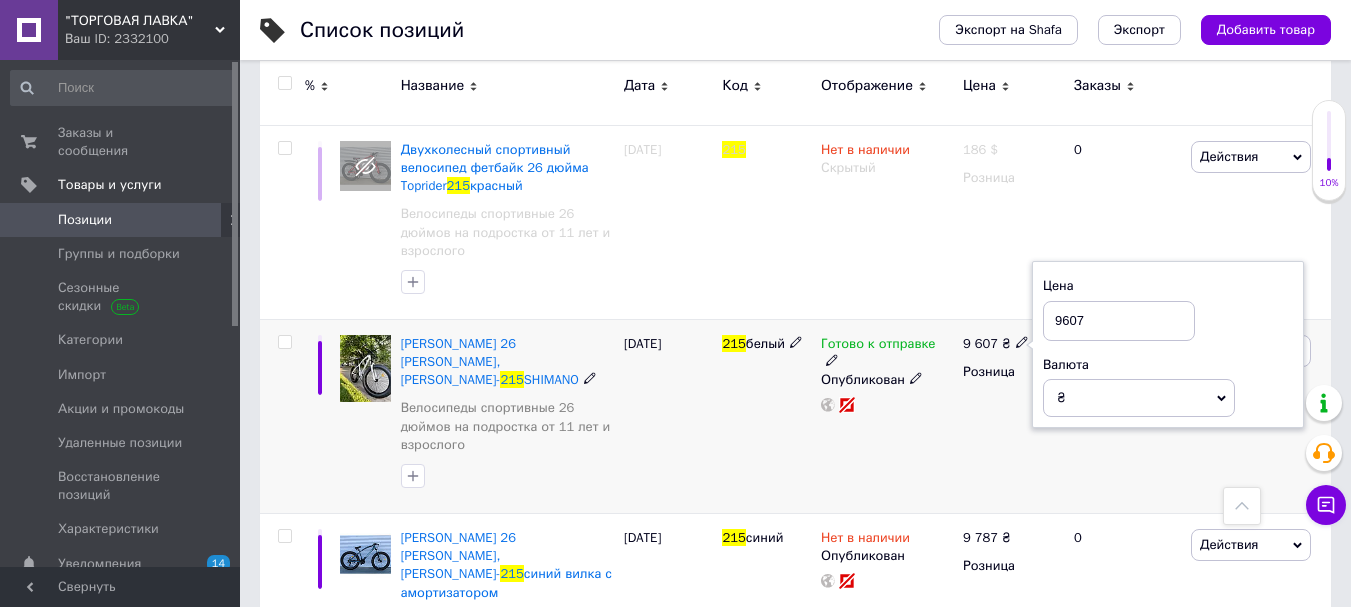 drag, startPoint x: 1090, startPoint y: 318, endPoint x: 1019, endPoint y: 303, distance: 72.56721 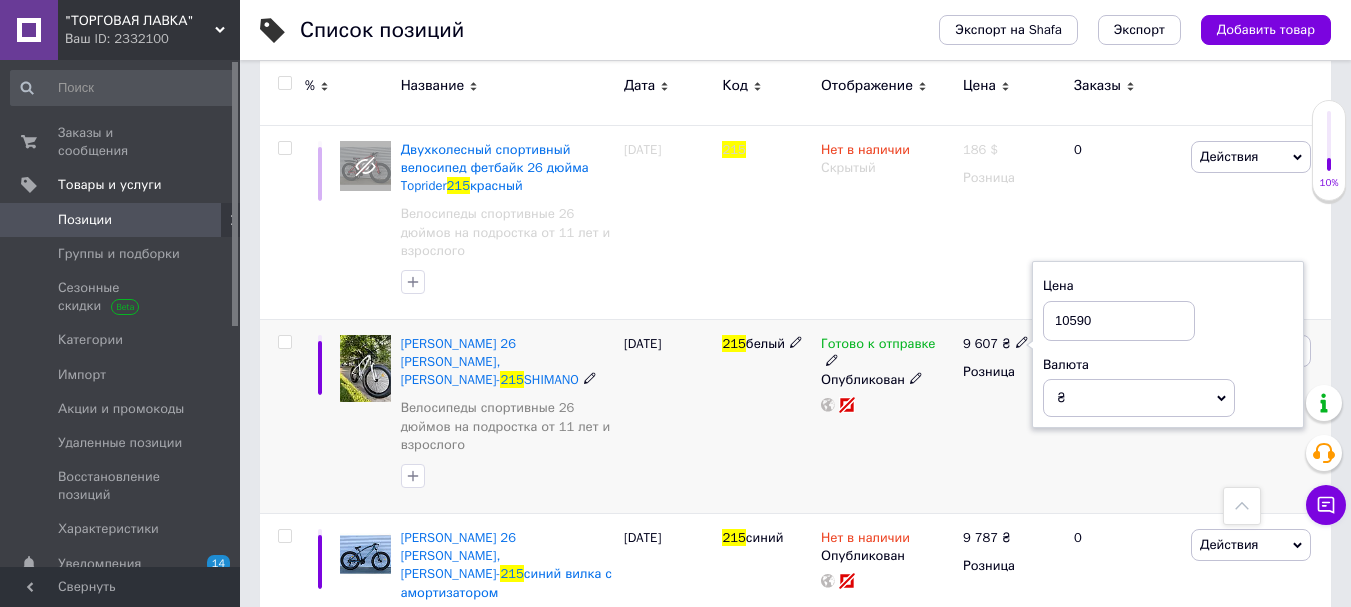 type on "10590" 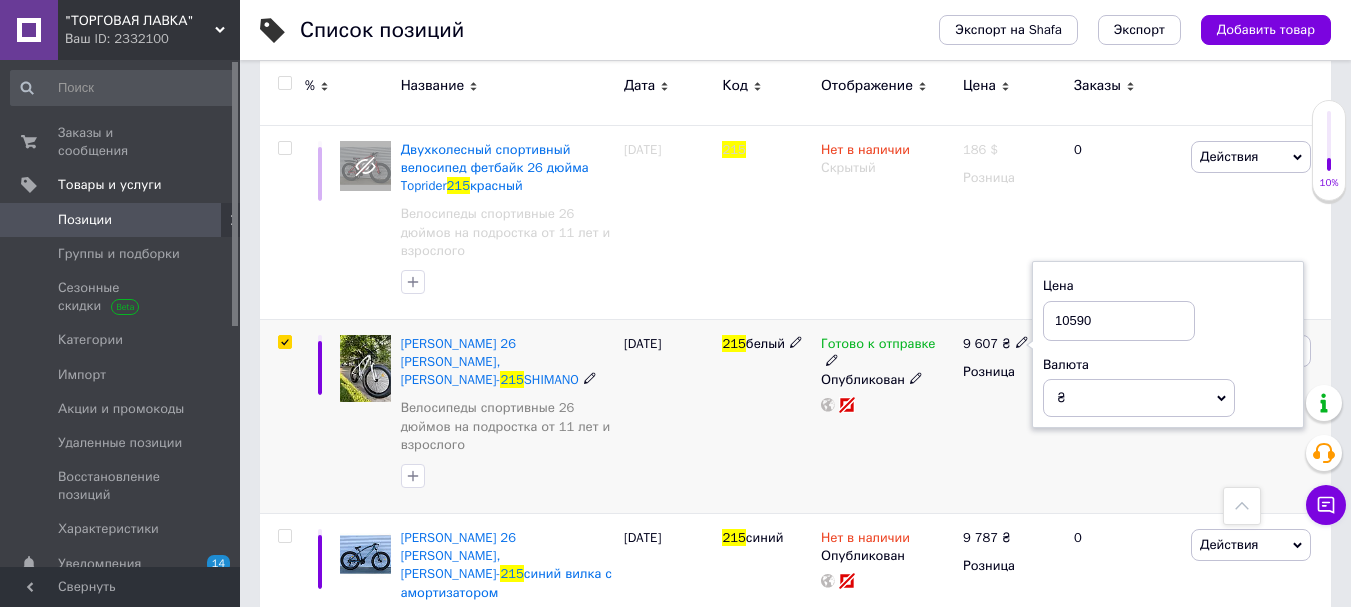 checkbox on "true" 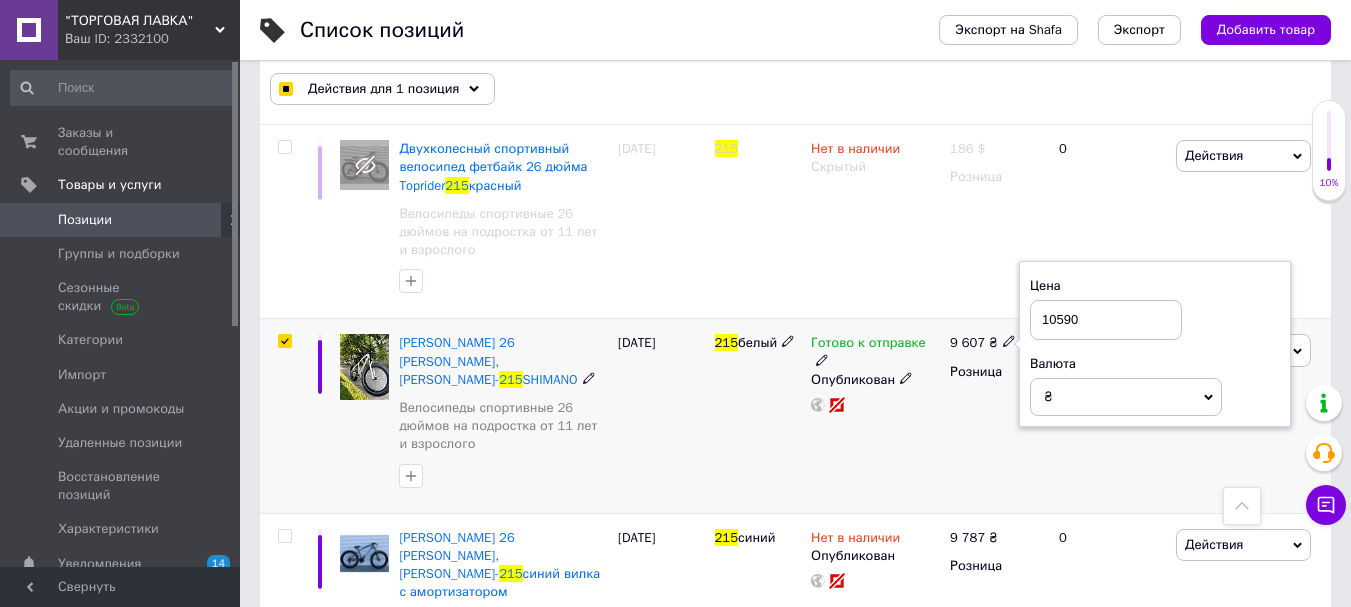 checkbox on "true" 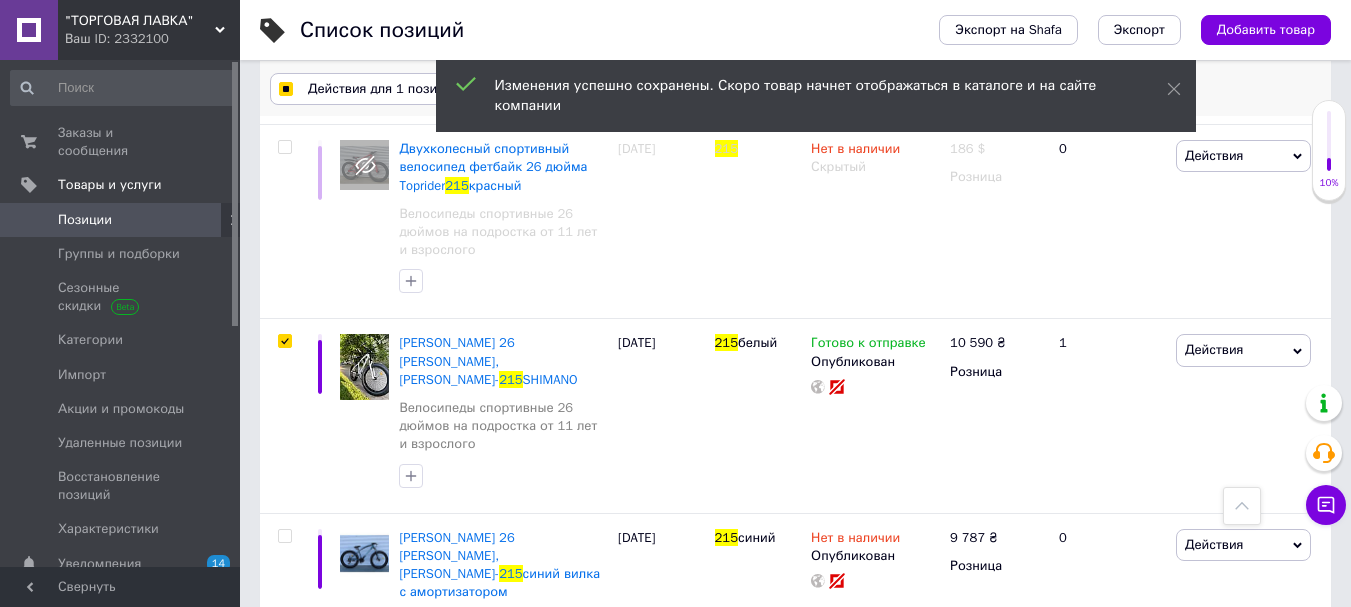 click on "Действия для 1 позиция" at bounding box center [383, 89] 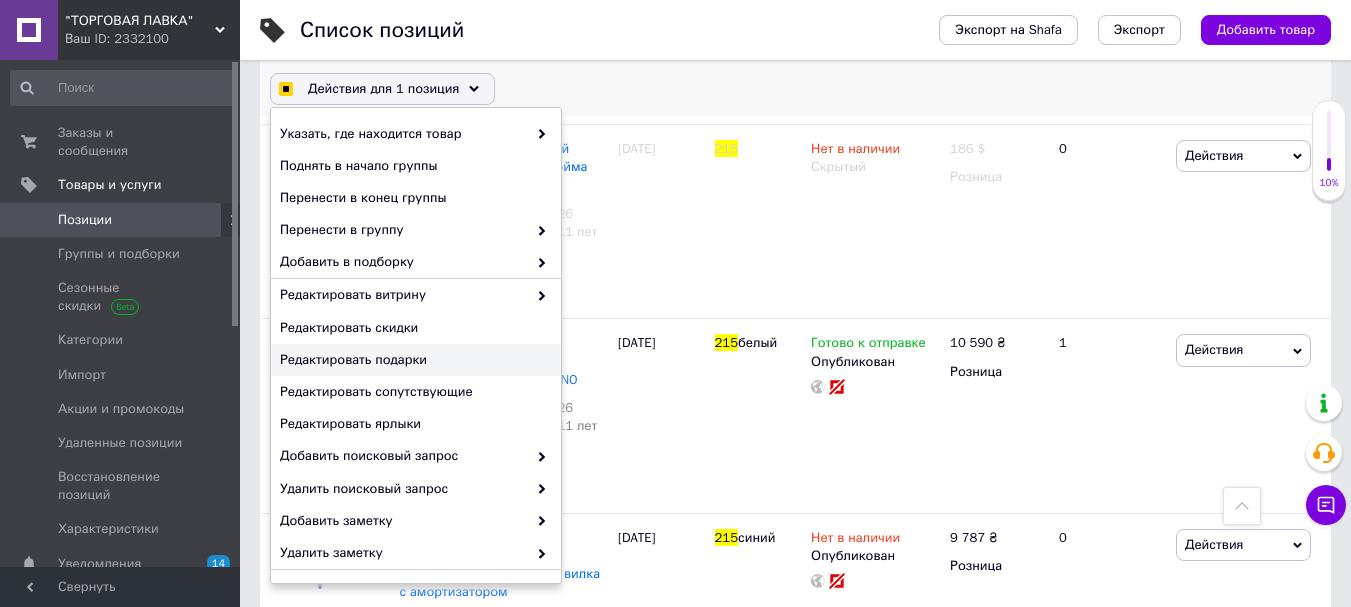 checkbox on "true" 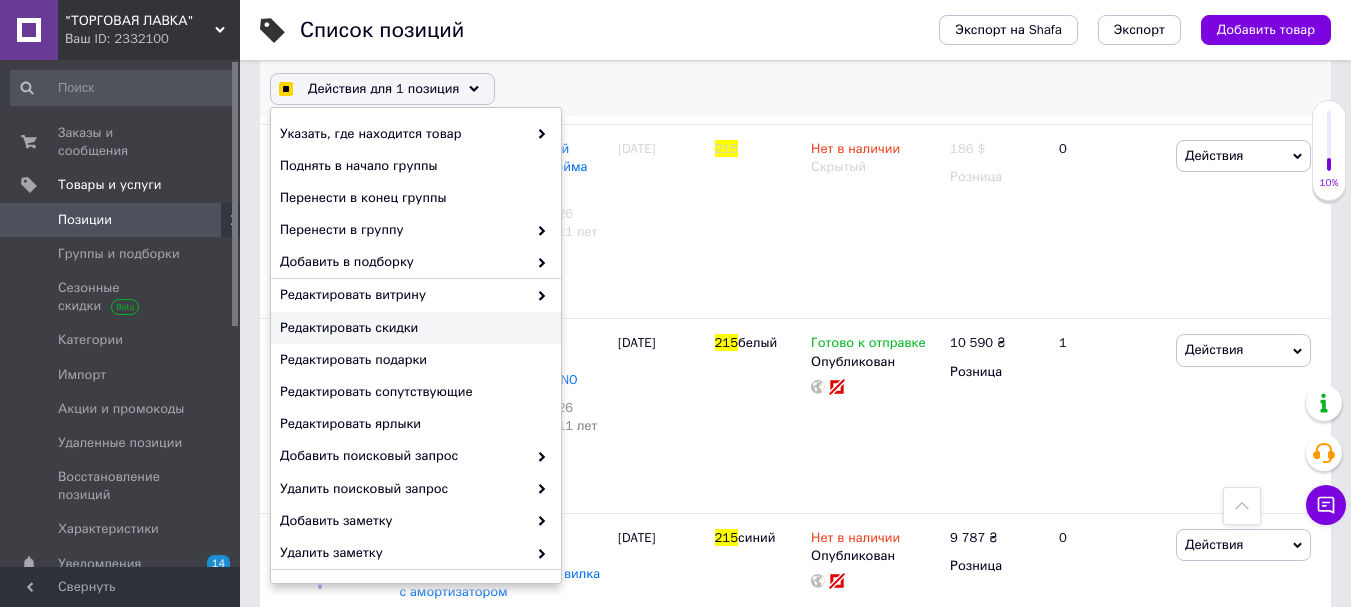 click on "Редактировать скидки" at bounding box center (413, 328) 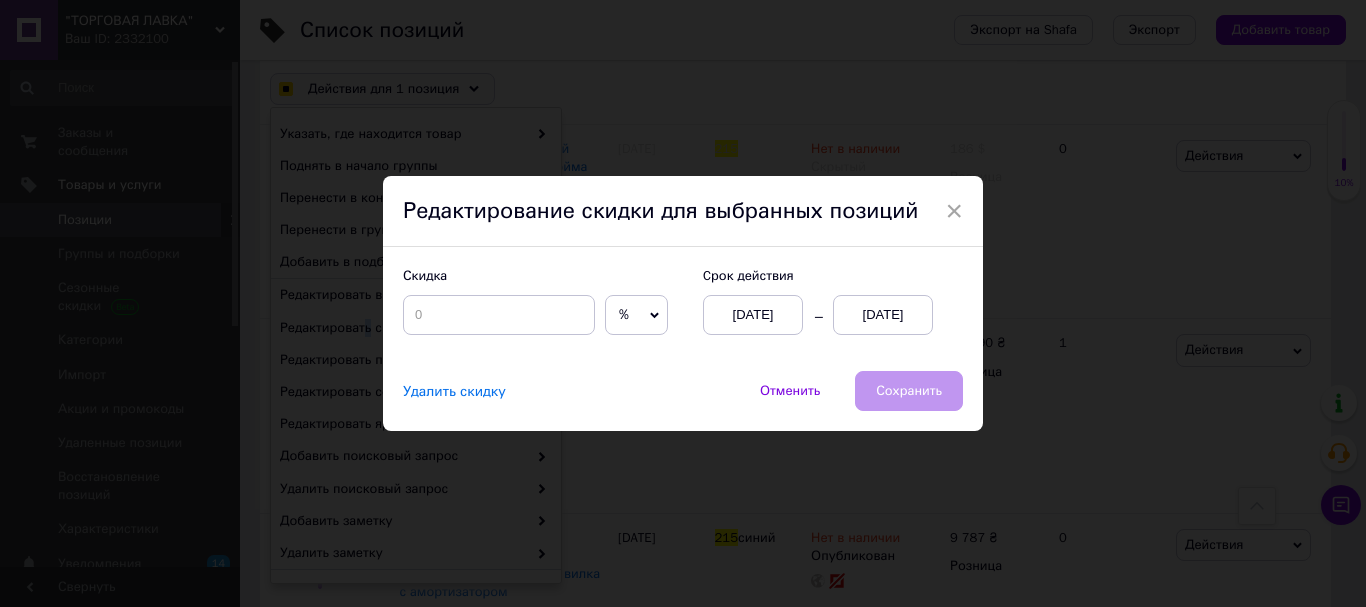 checkbox on "true" 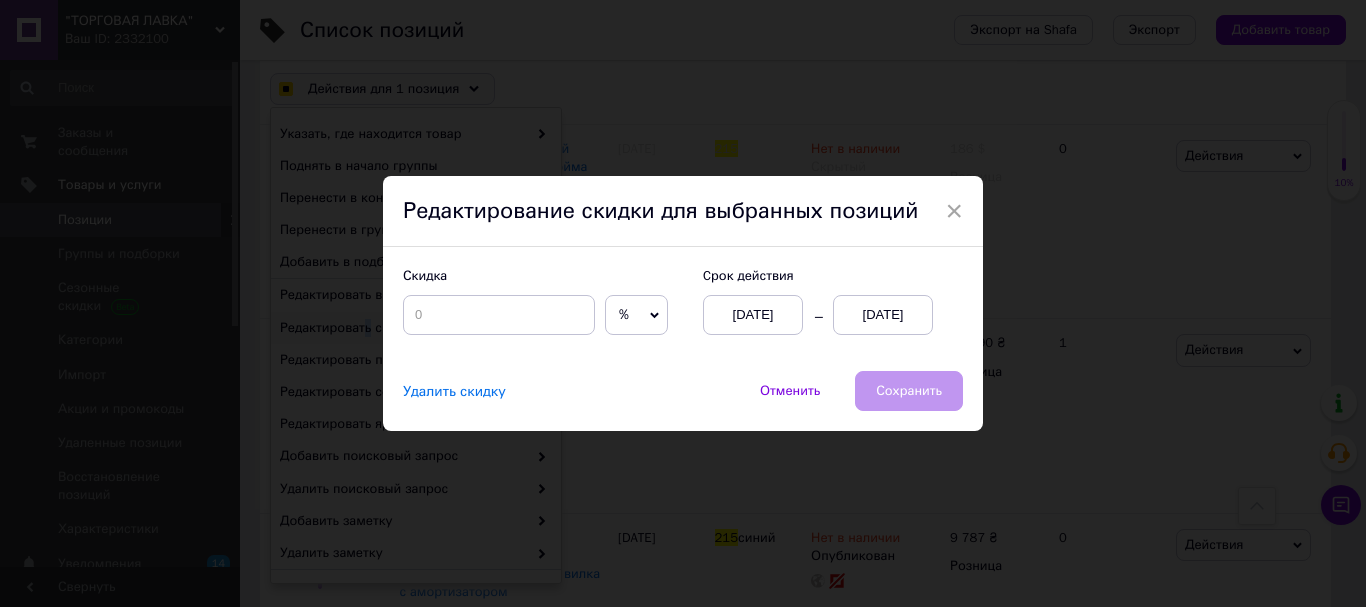 click on "%" at bounding box center [636, 315] 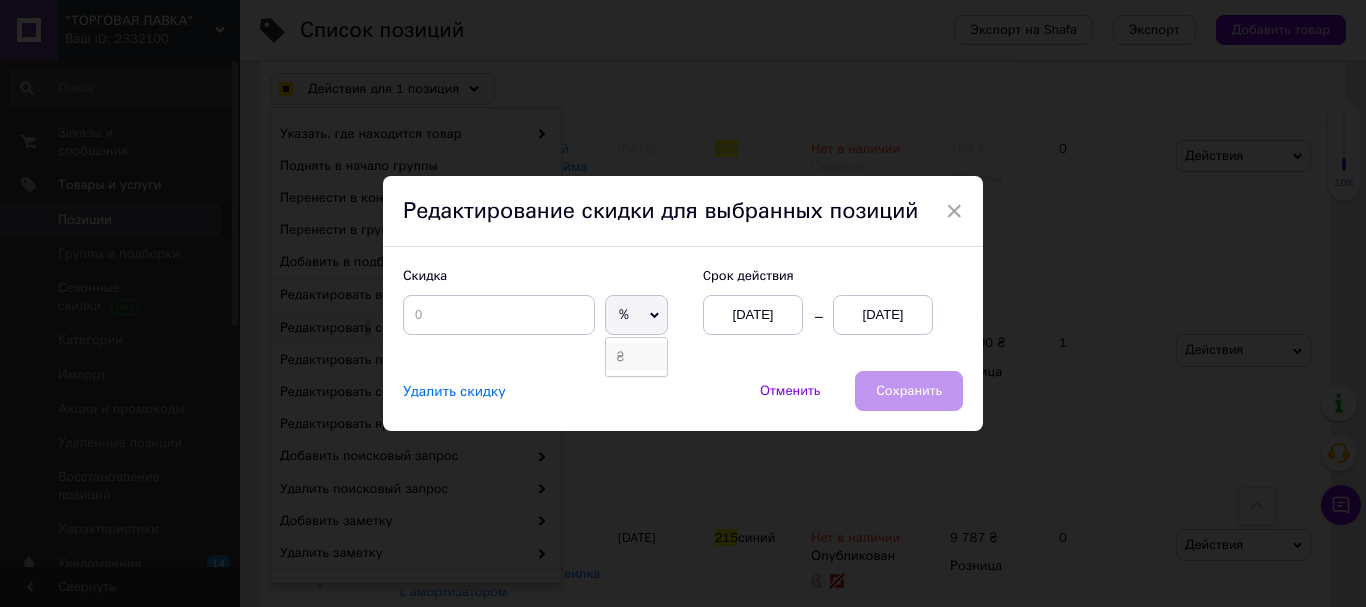 click on "₴" at bounding box center (636, 357) 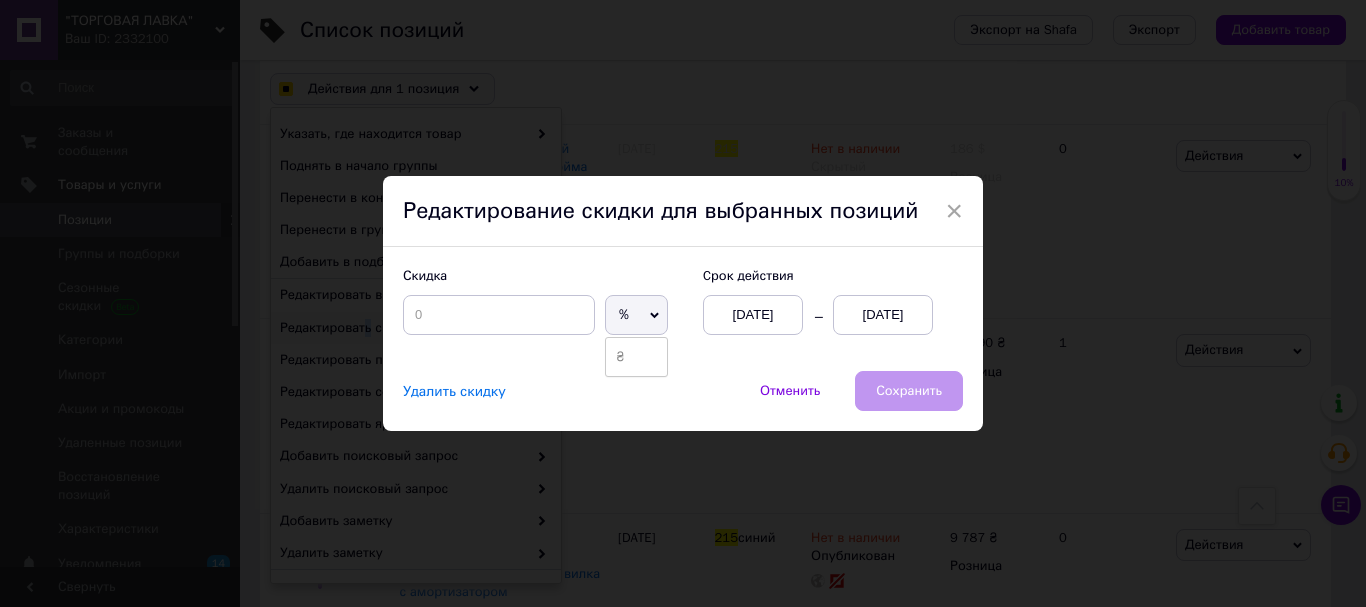 checkbox on "true" 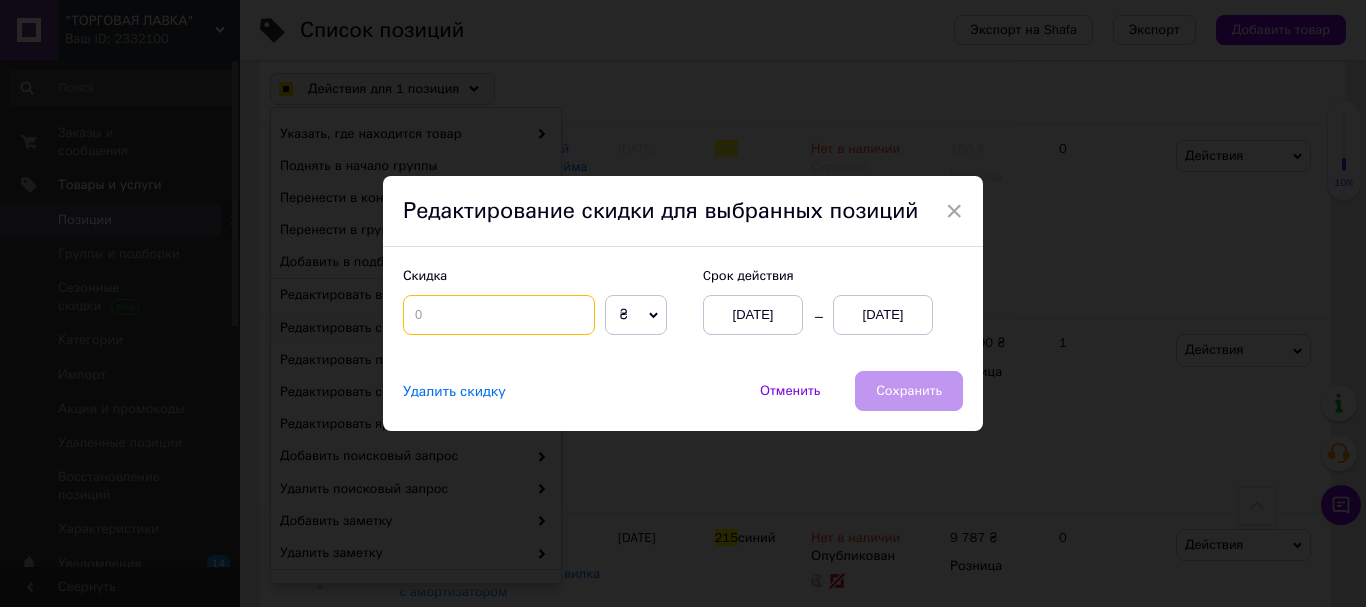 click at bounding box center (499, 315) 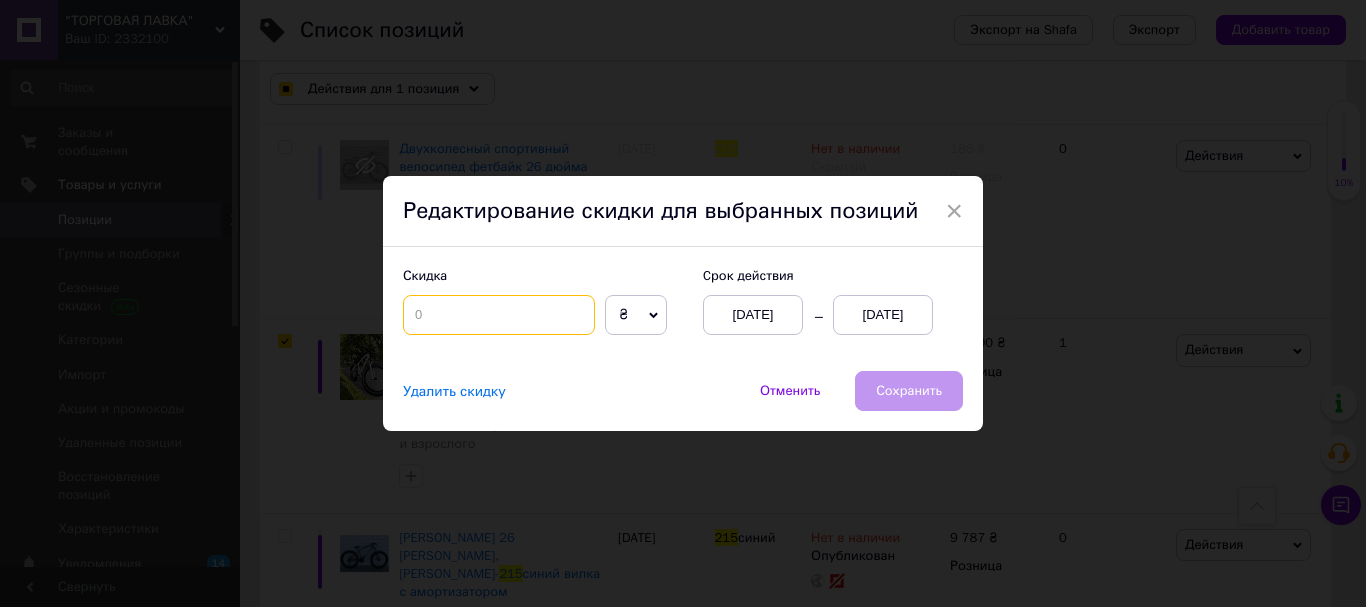type on "1" 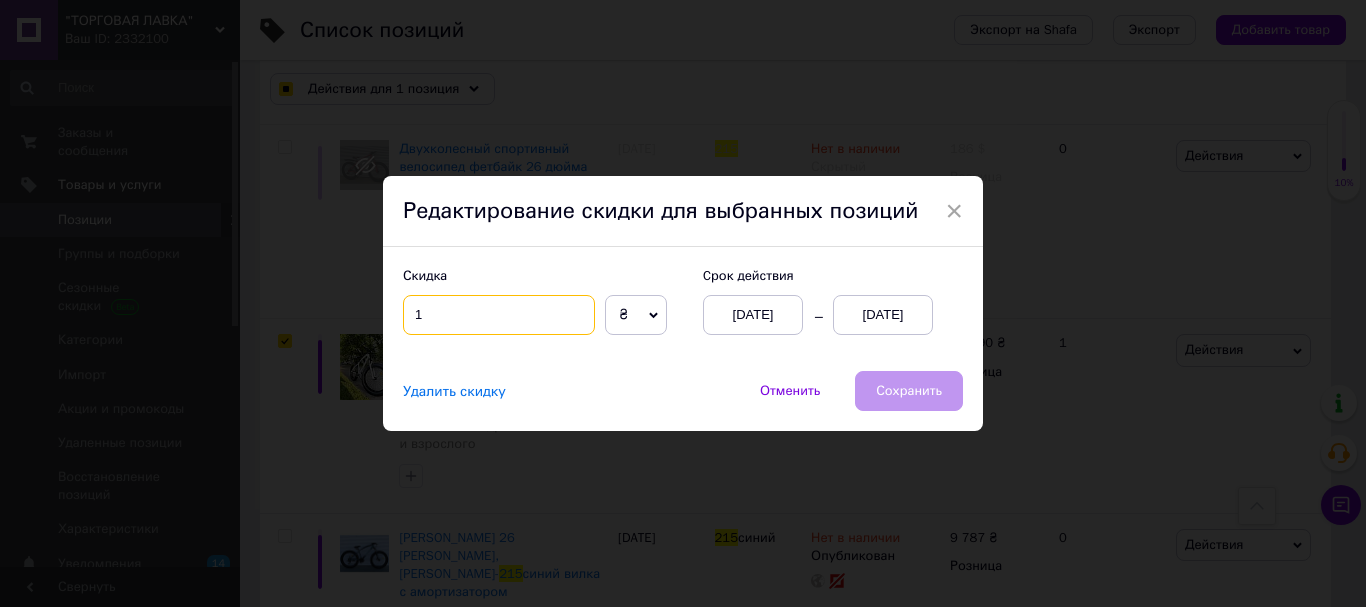 checkbox on "true" 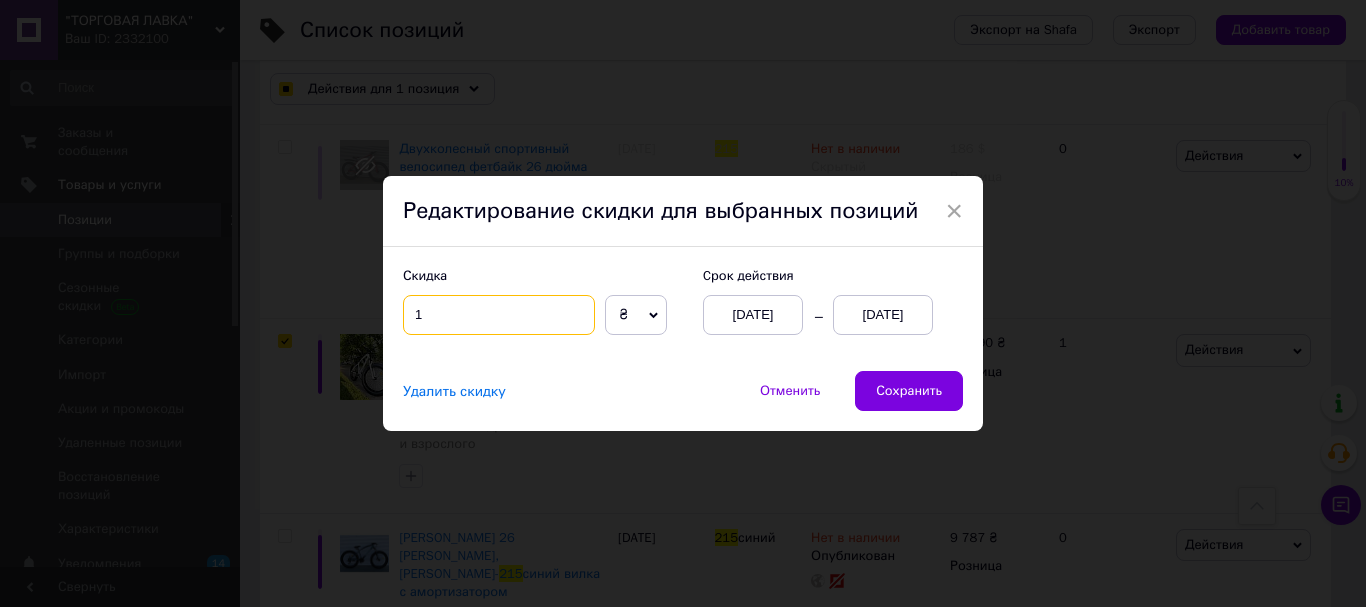 type on "10" 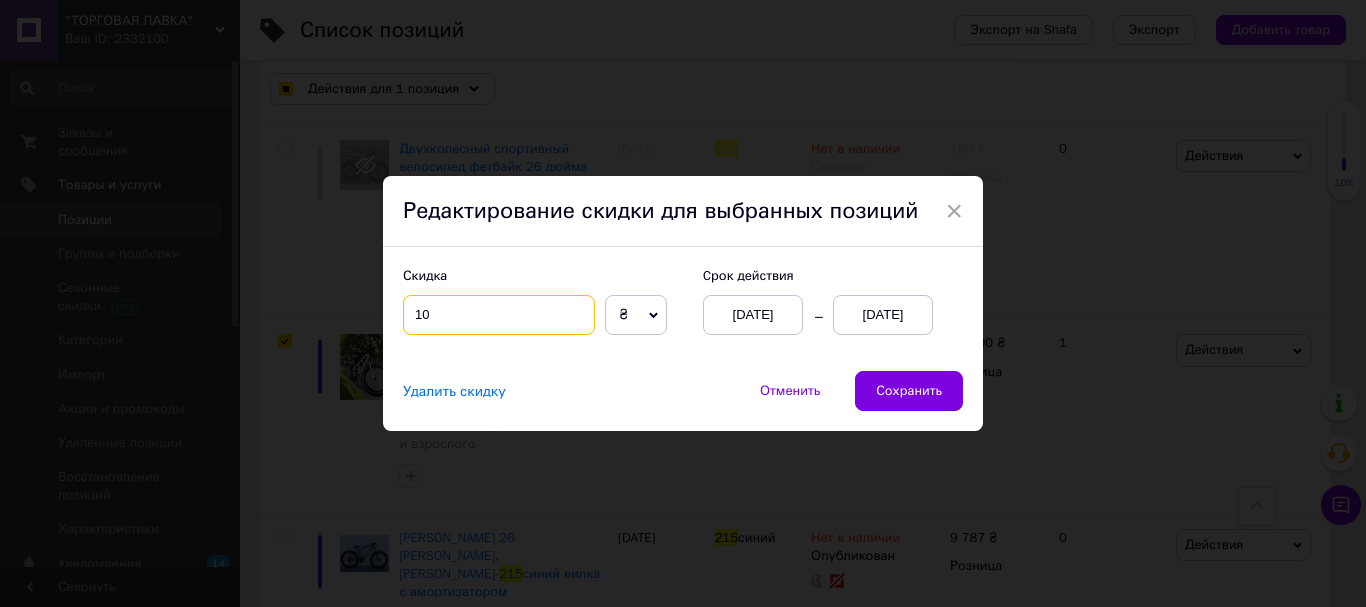 checkbox on "true" 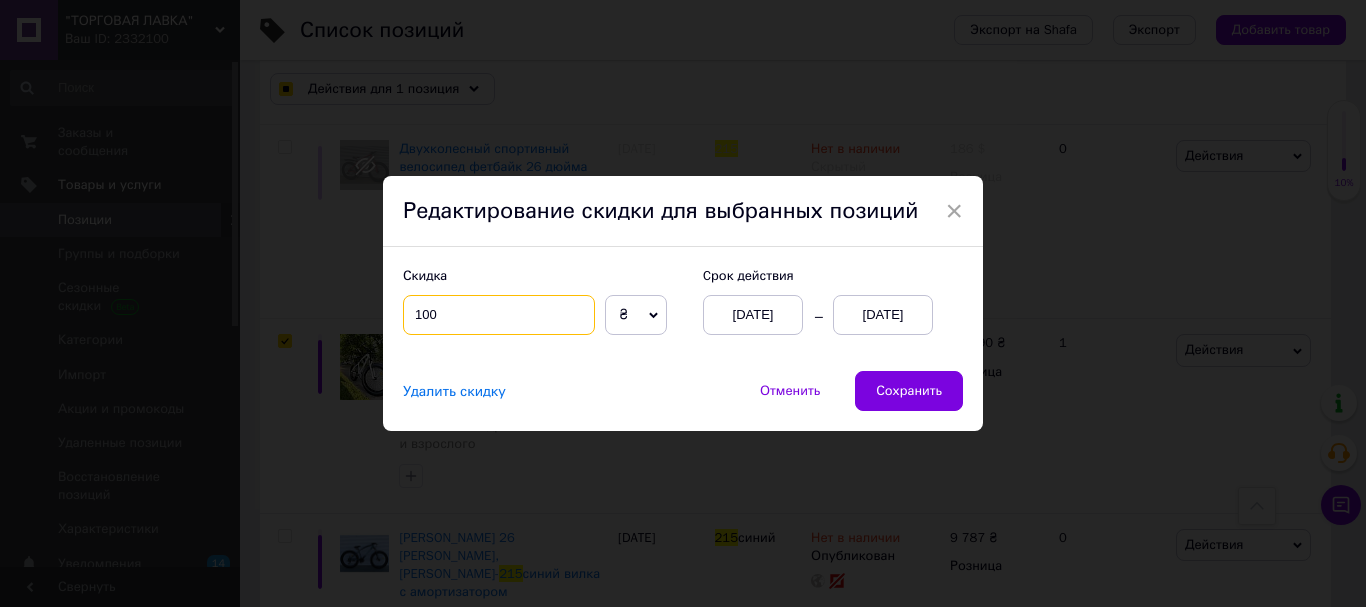 checkbox on "true" 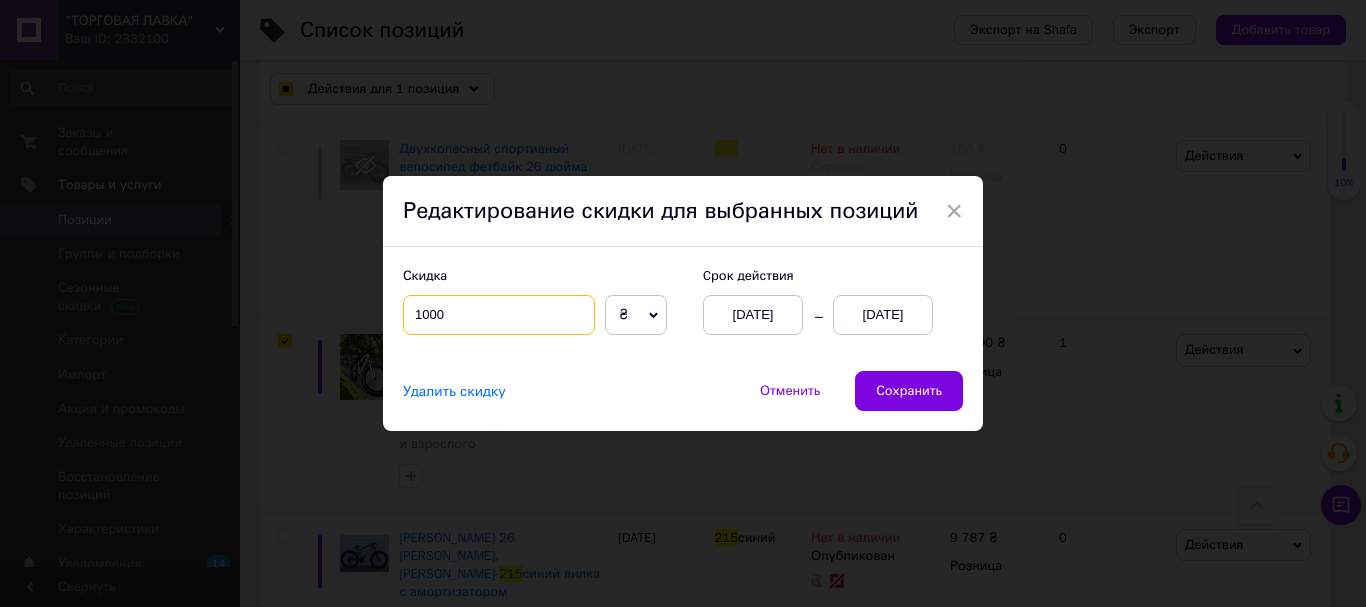 checkbox on "true" 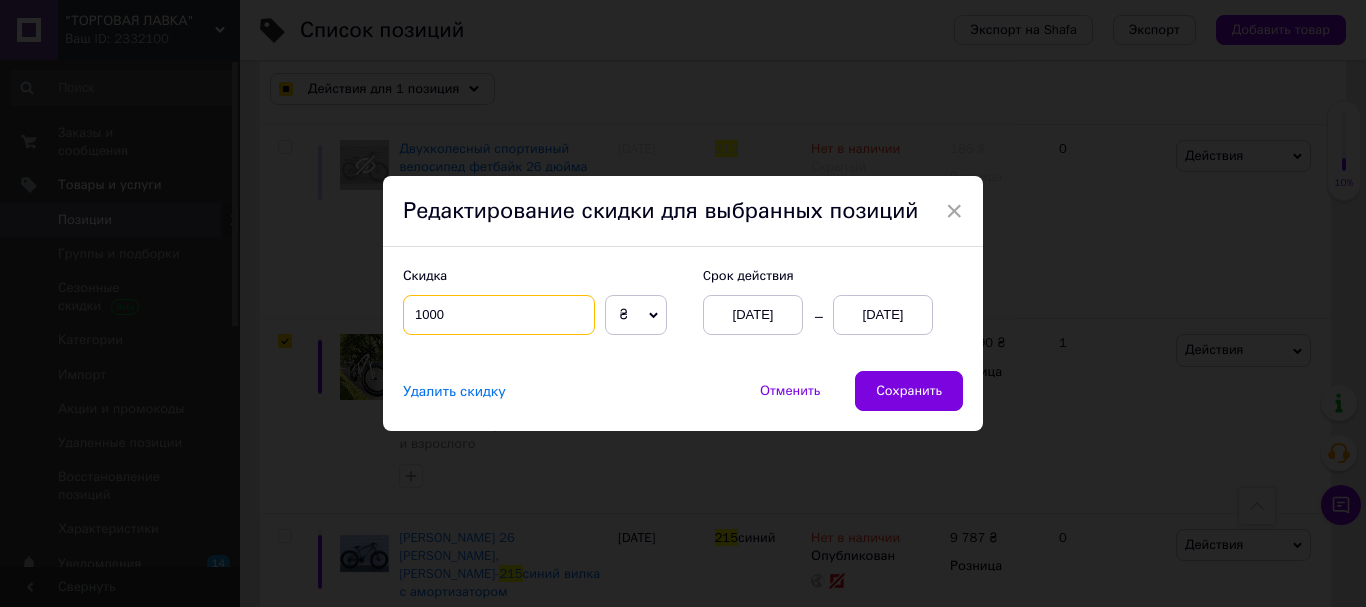 type on "1000" 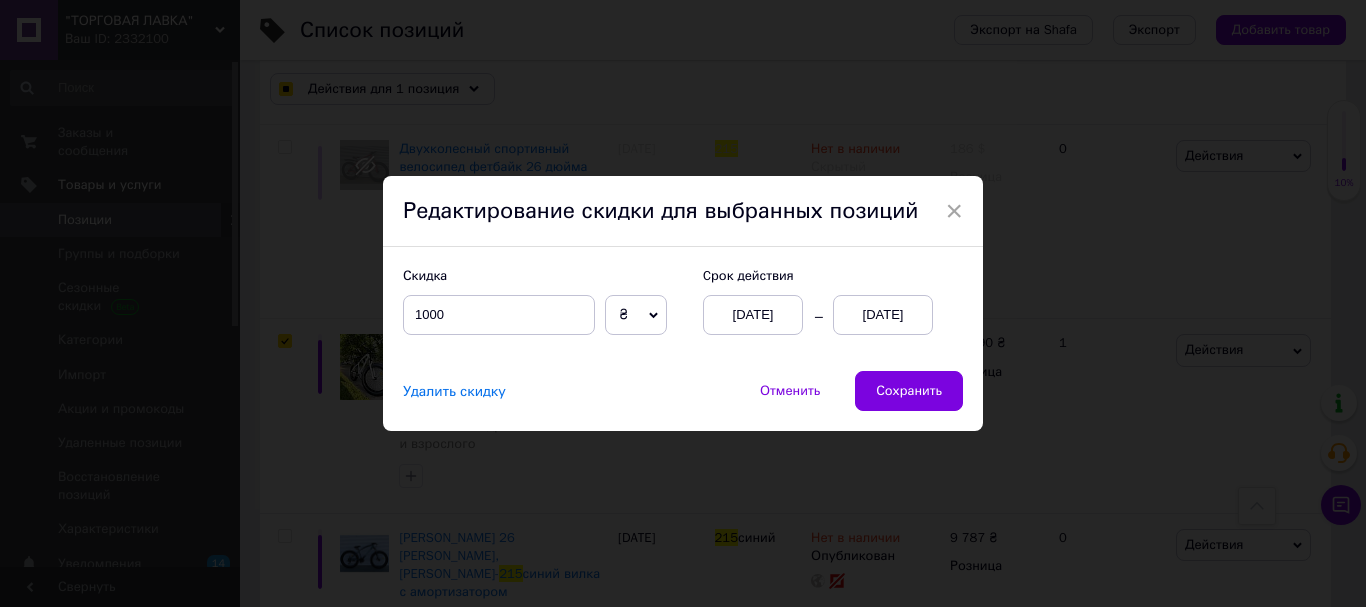 click on "[DATE]" at bounding box center (883, 315) 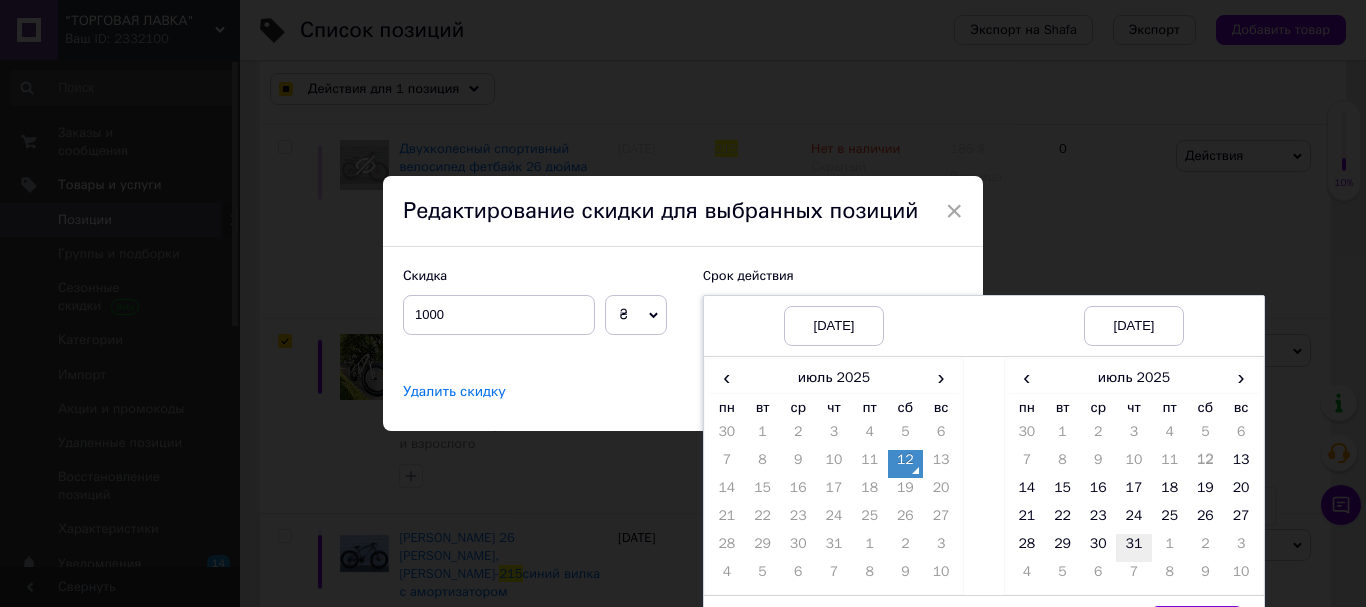 click on "31" at bounding box center [1134, 548] 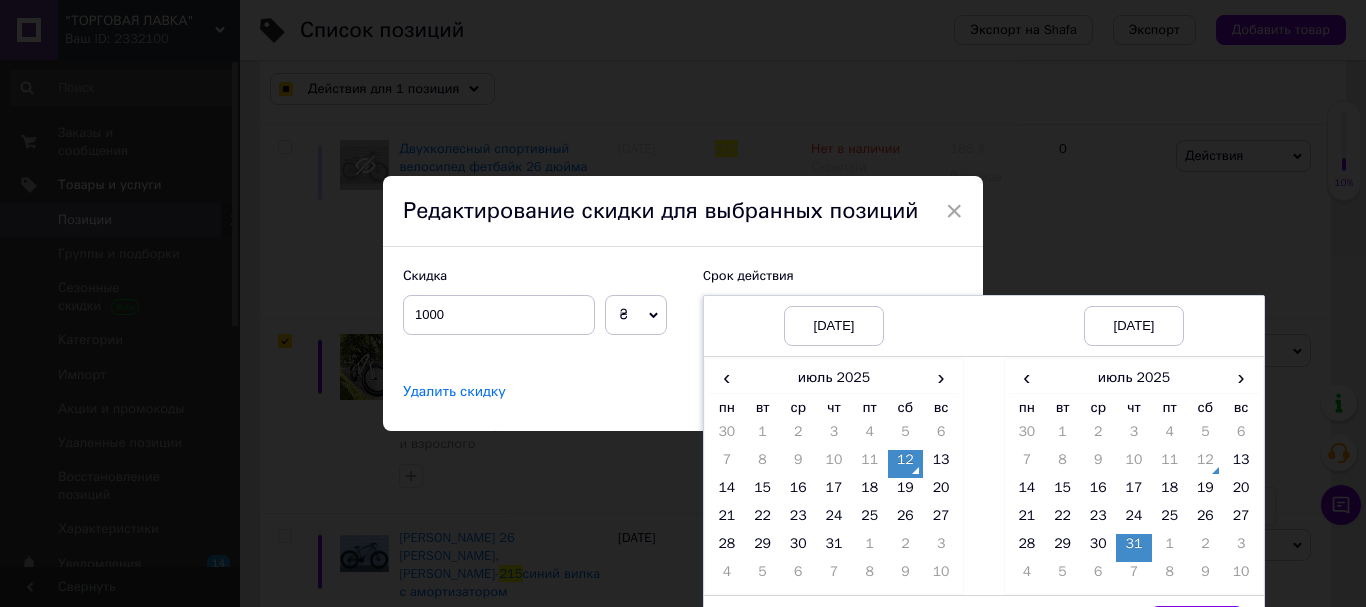 scroll, scrollTop: 49, scrollLeft: 0, axis: vertical 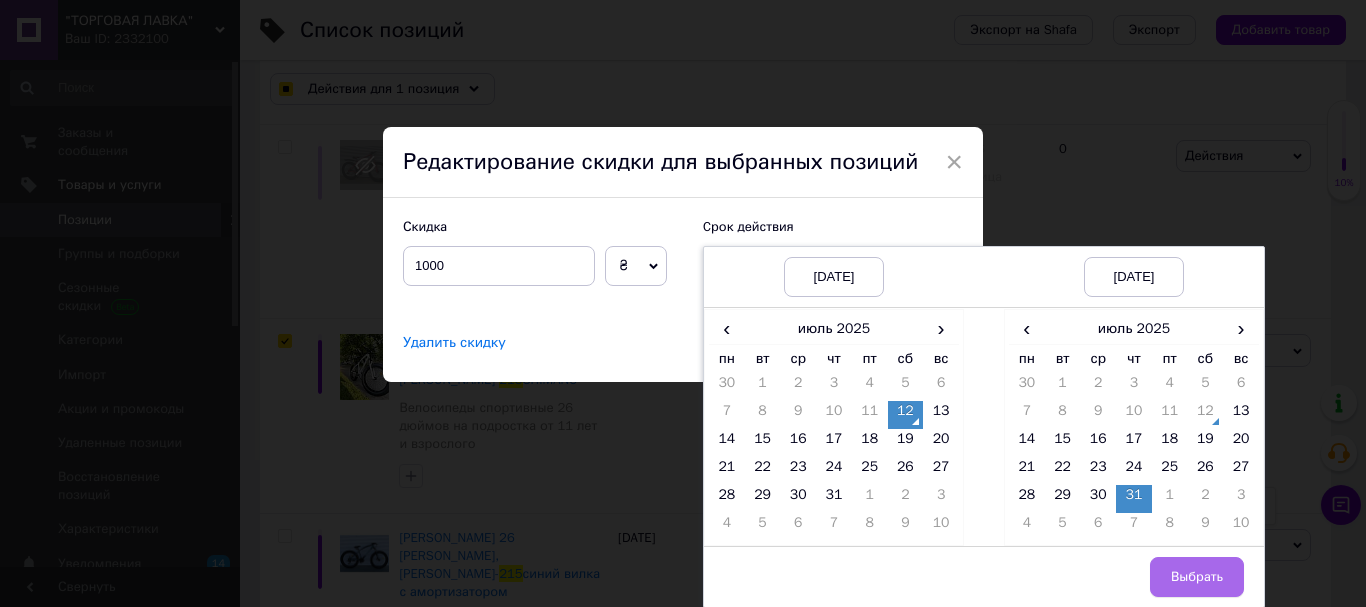 click on "Выбрать" at bounding box center [1197, 577] 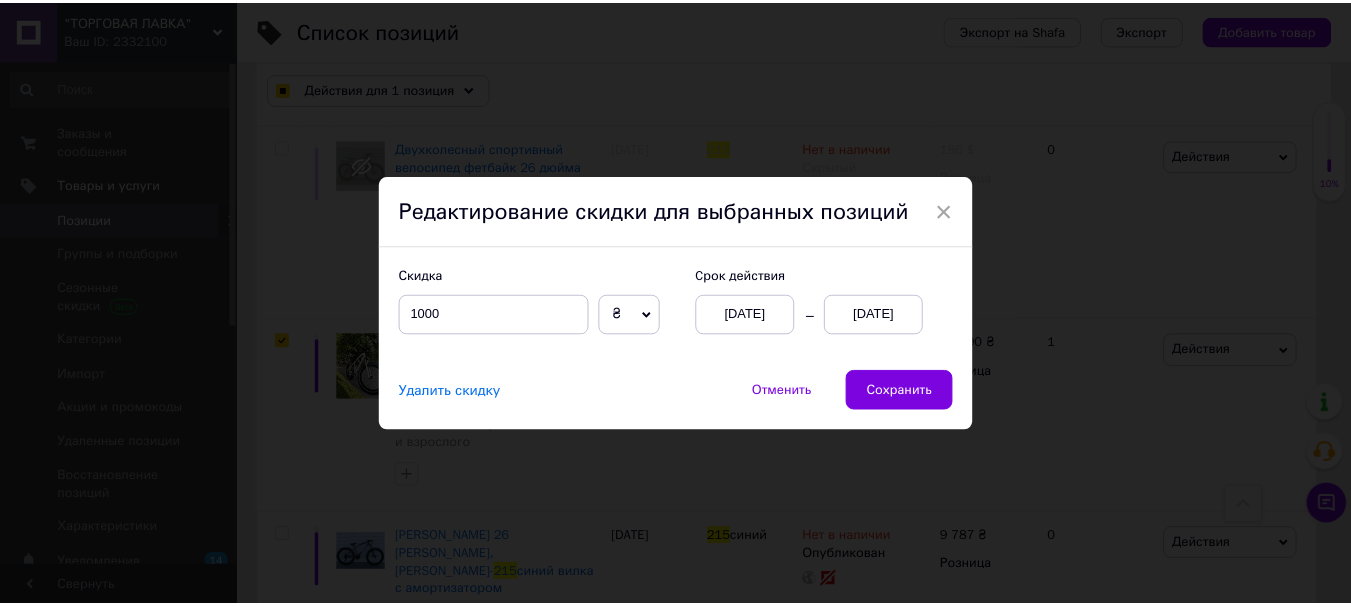 scroll, scrollTop: 0, scrollLeft: 0, axis: both 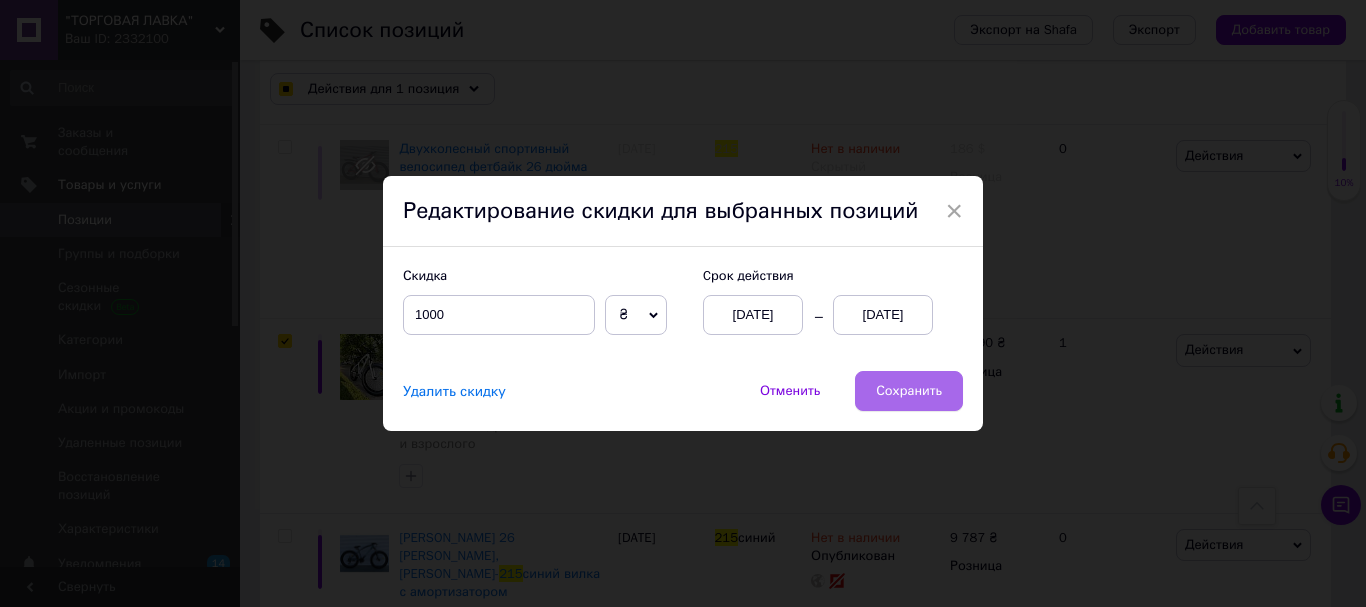 click on "Сохранить" at bounding box center (909, 391) 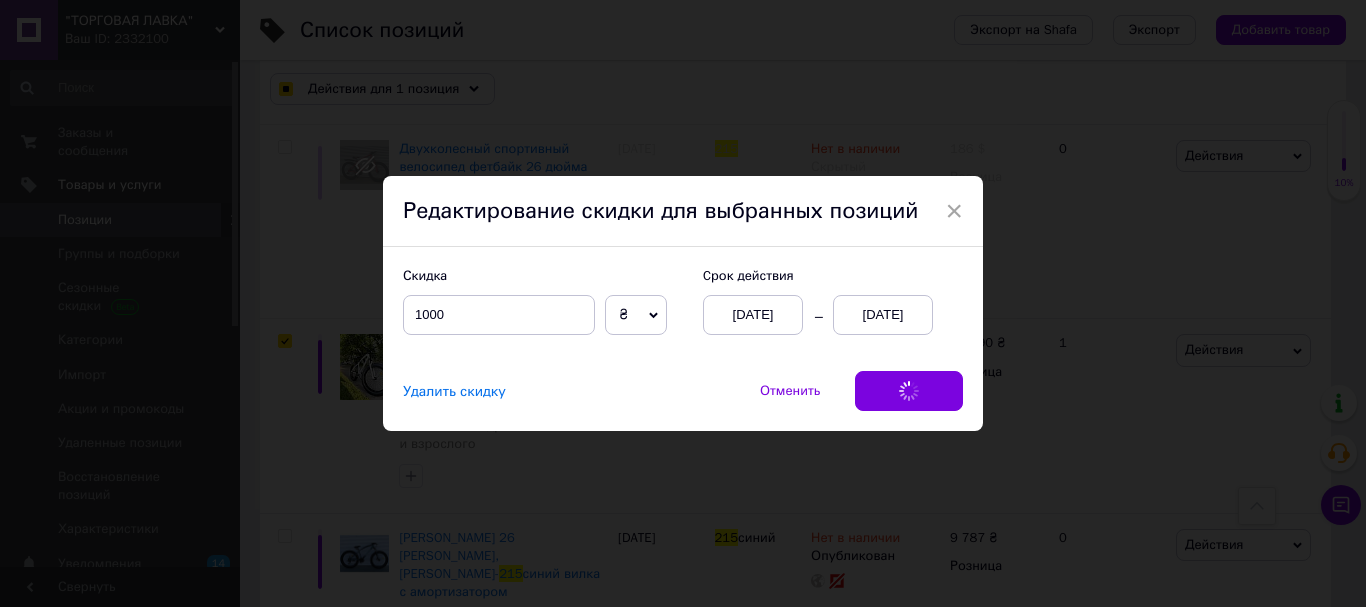 checkbox on "true" 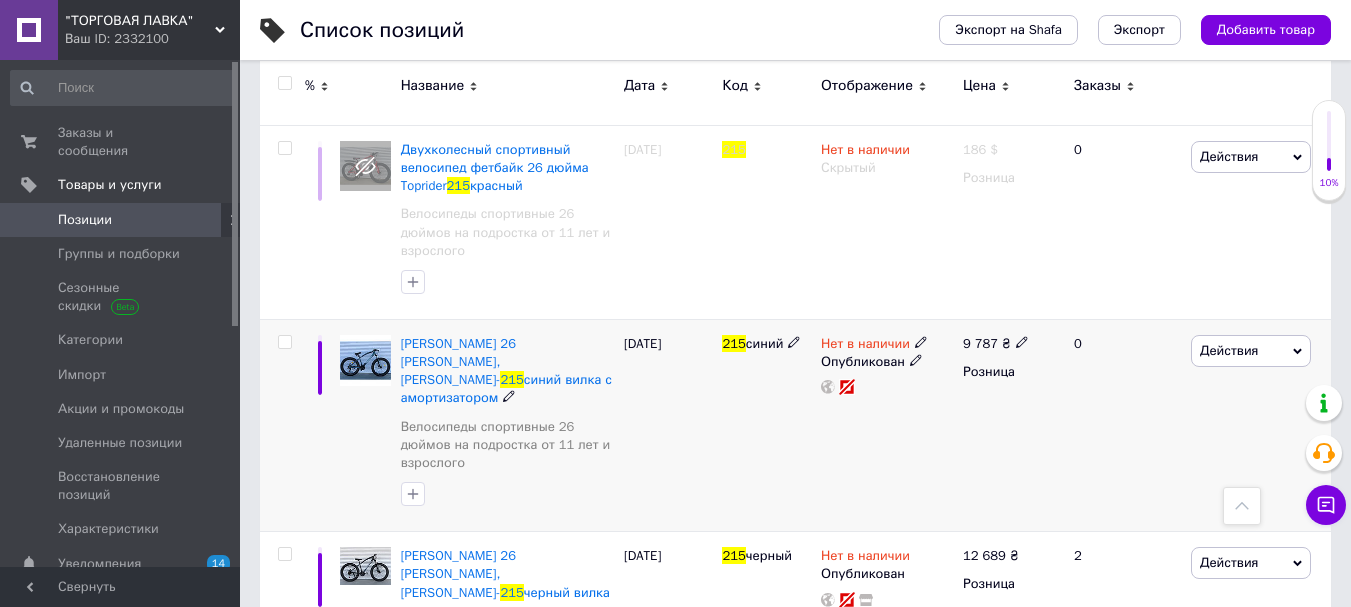 click at bounding box center [1022, 341] 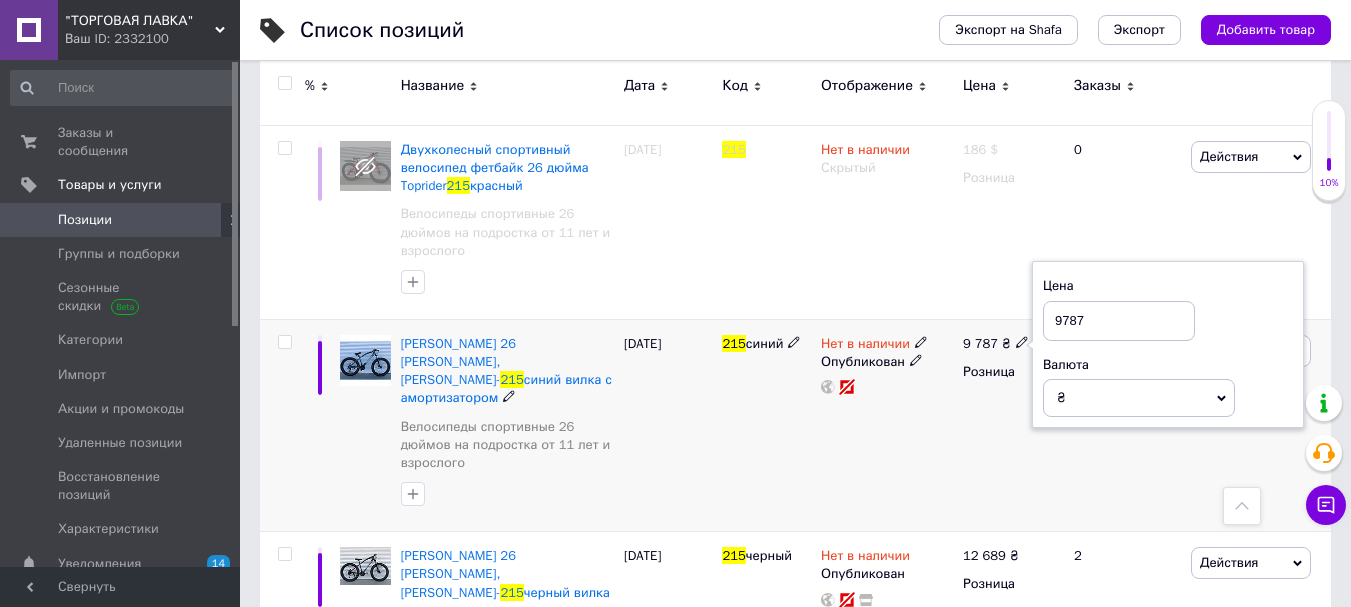 click 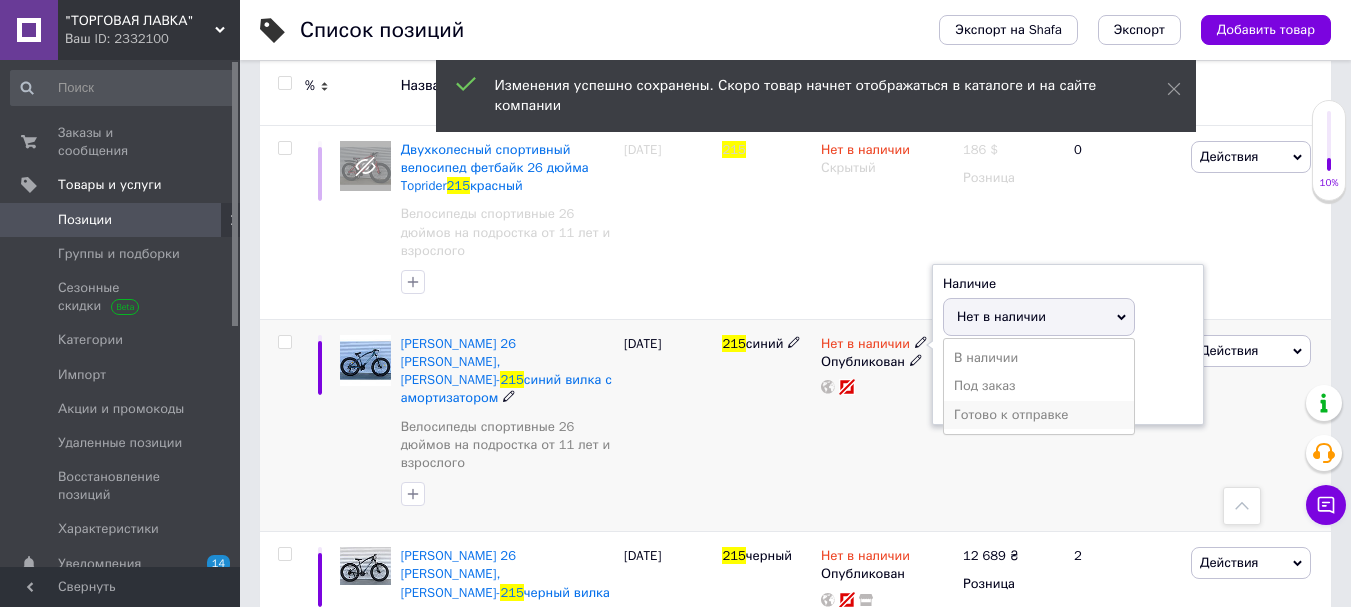 click on "Готово к отправке" at bounding box center [1039, 415] 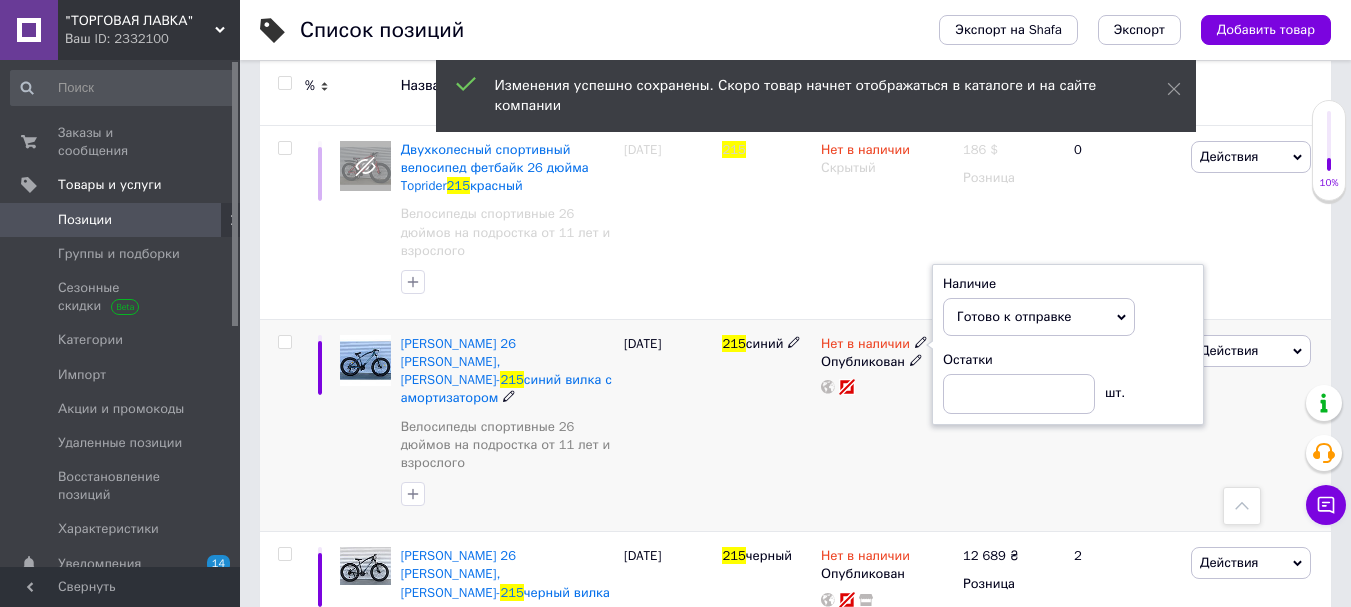 click on "Нет в наличии Наличие Готово к отправке В наличии Нет в наличии Под заказ Остатки шт. Опубликован" at bounding box center [887, 425] 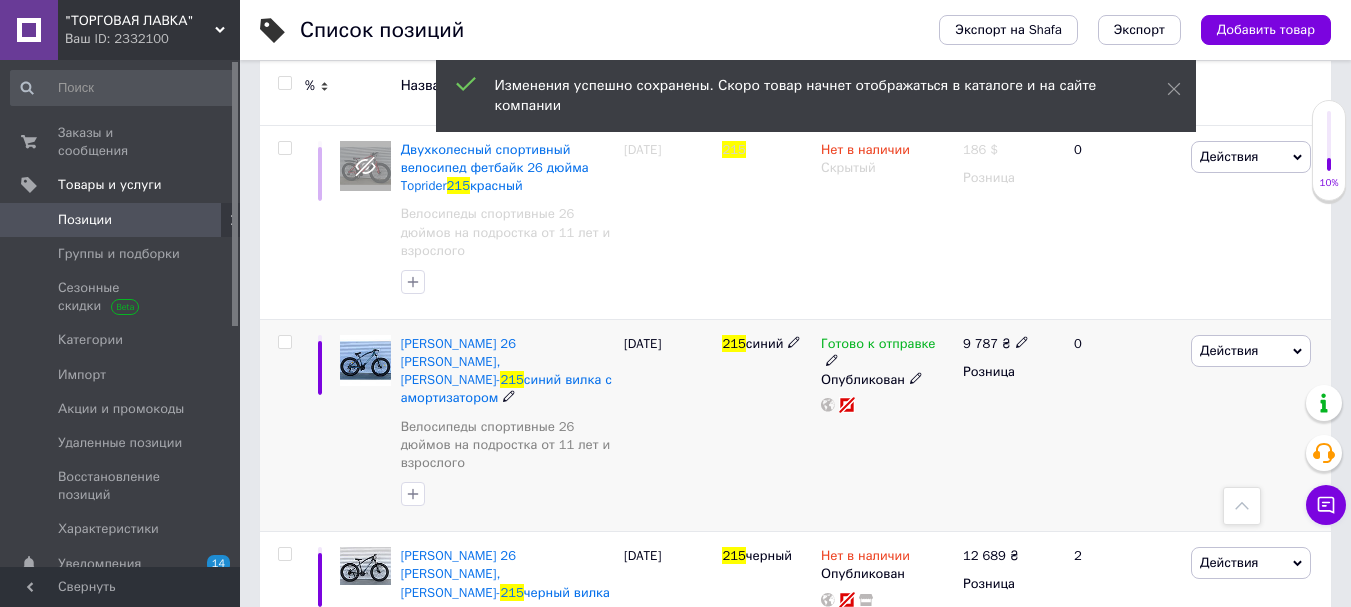 click on "Готово к отправке Опубликован" at bounding box center (887, 425) 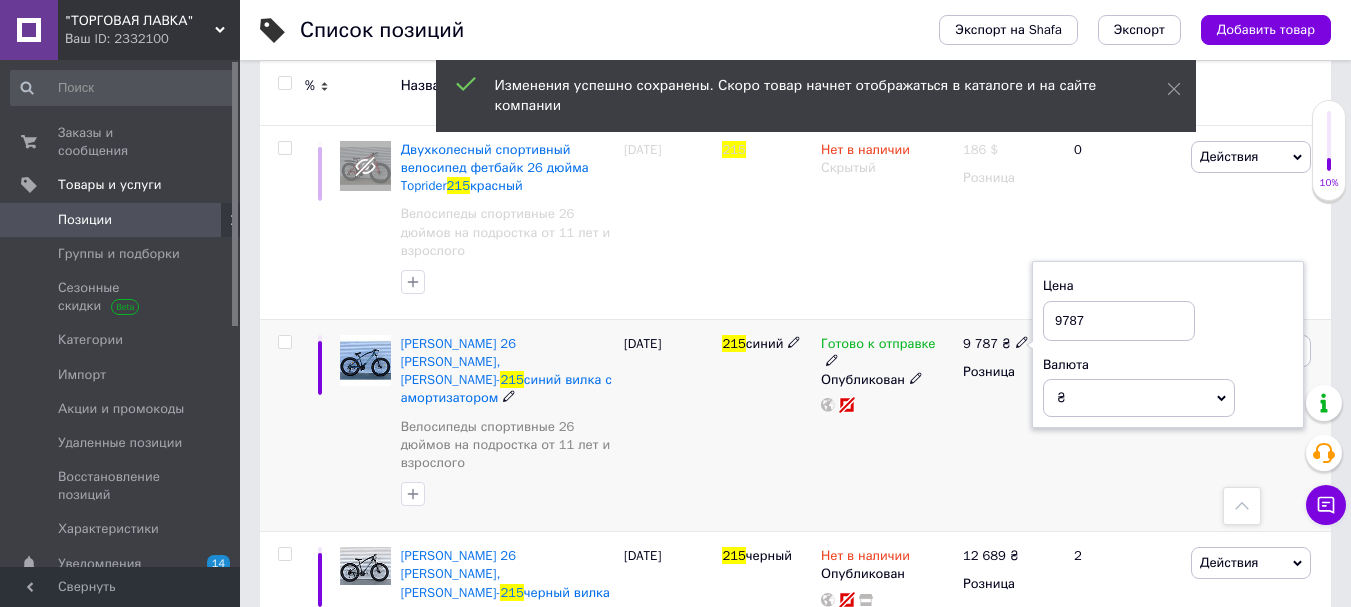 drag, startPoint x: 1095, startPoint y: 318, endPoint x: 1046, endPoint y: 310, distance: 49.648766 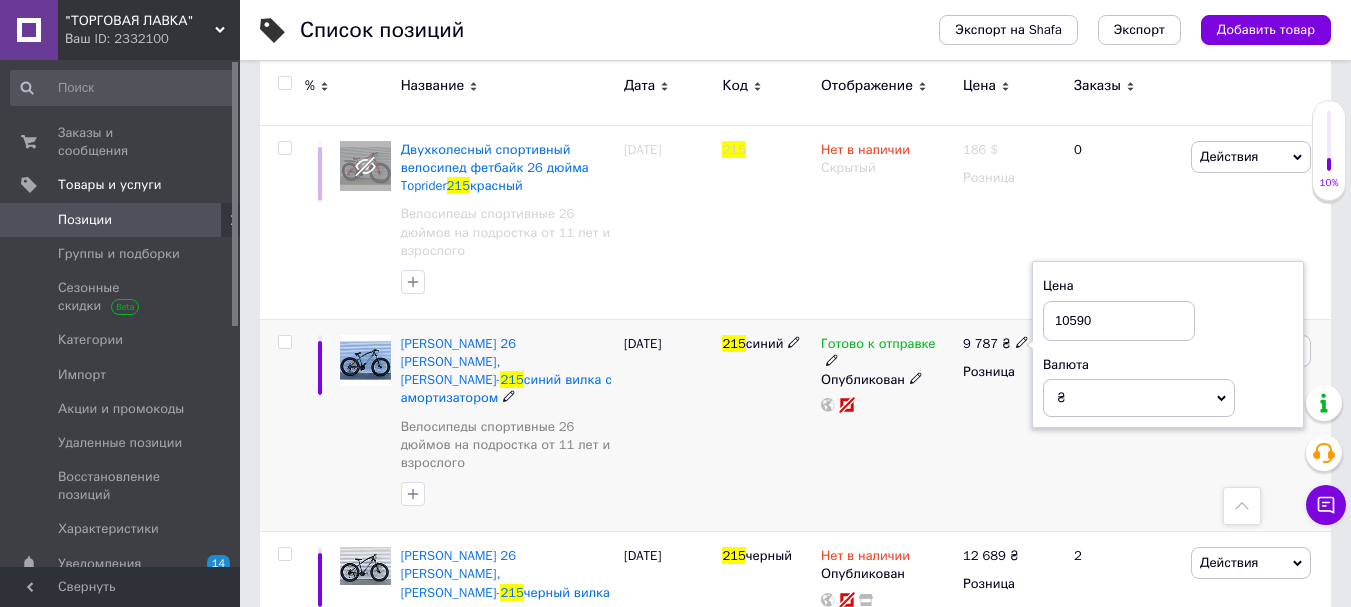 type on "10590" 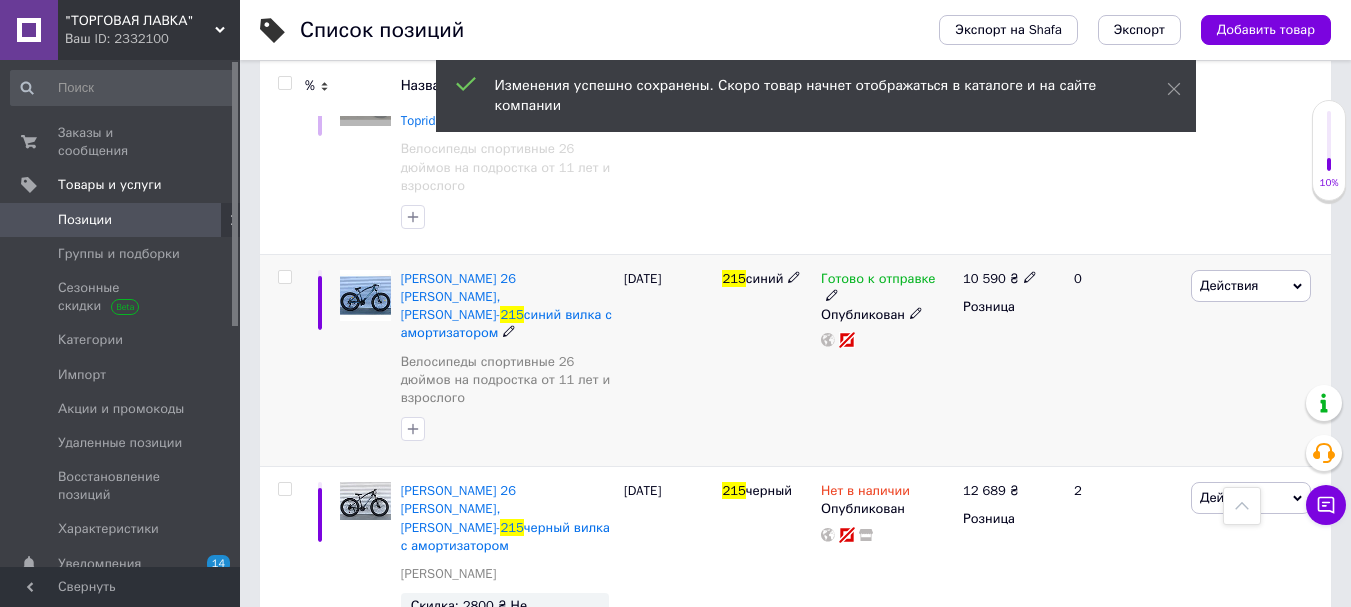 scroll, scrollTop: 600, scrollLeft: 0, axis: vertical 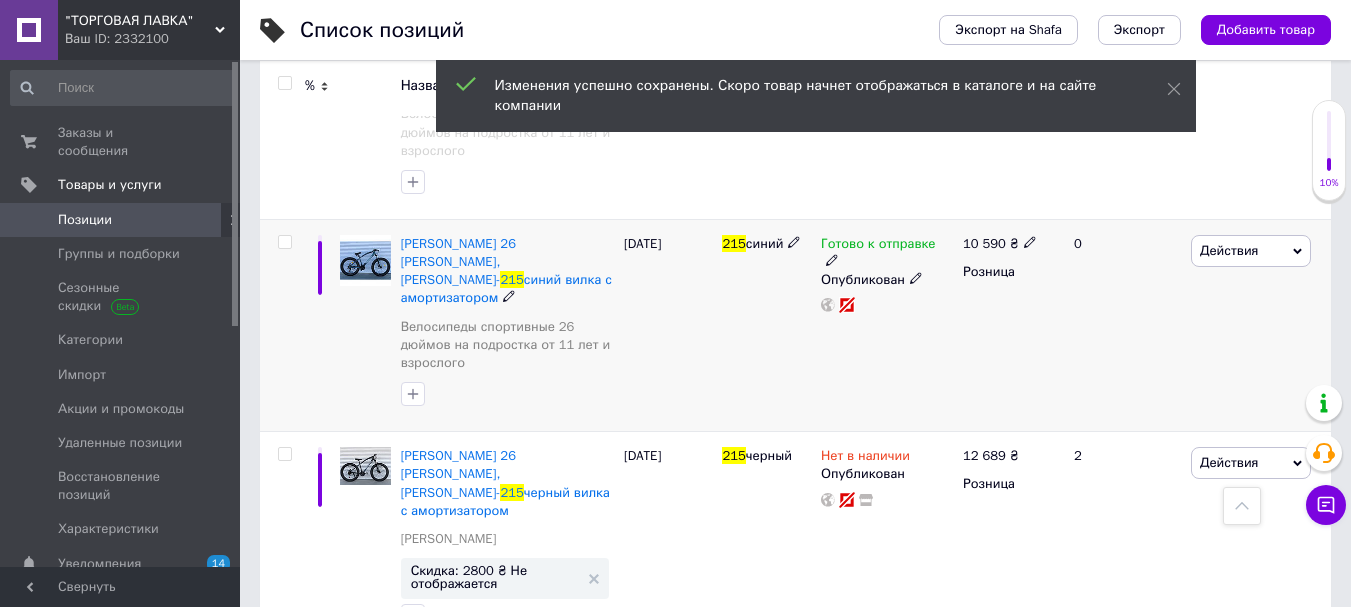 click at bounding box center (284, 242) 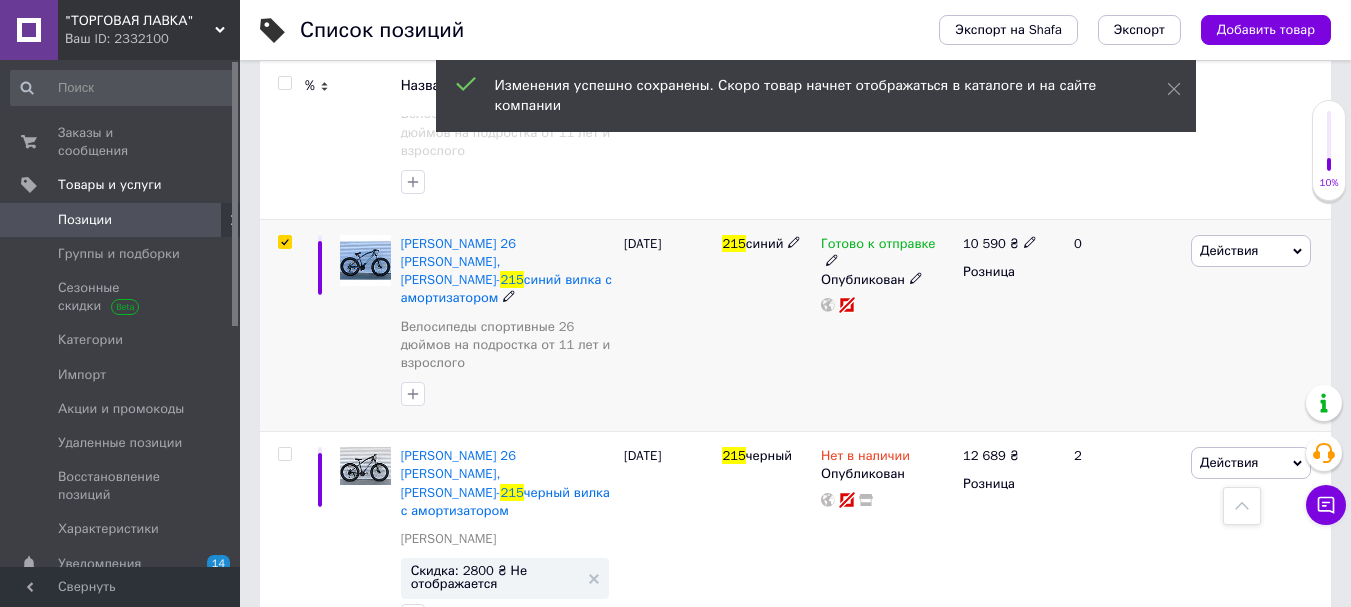 checkbox on "true" 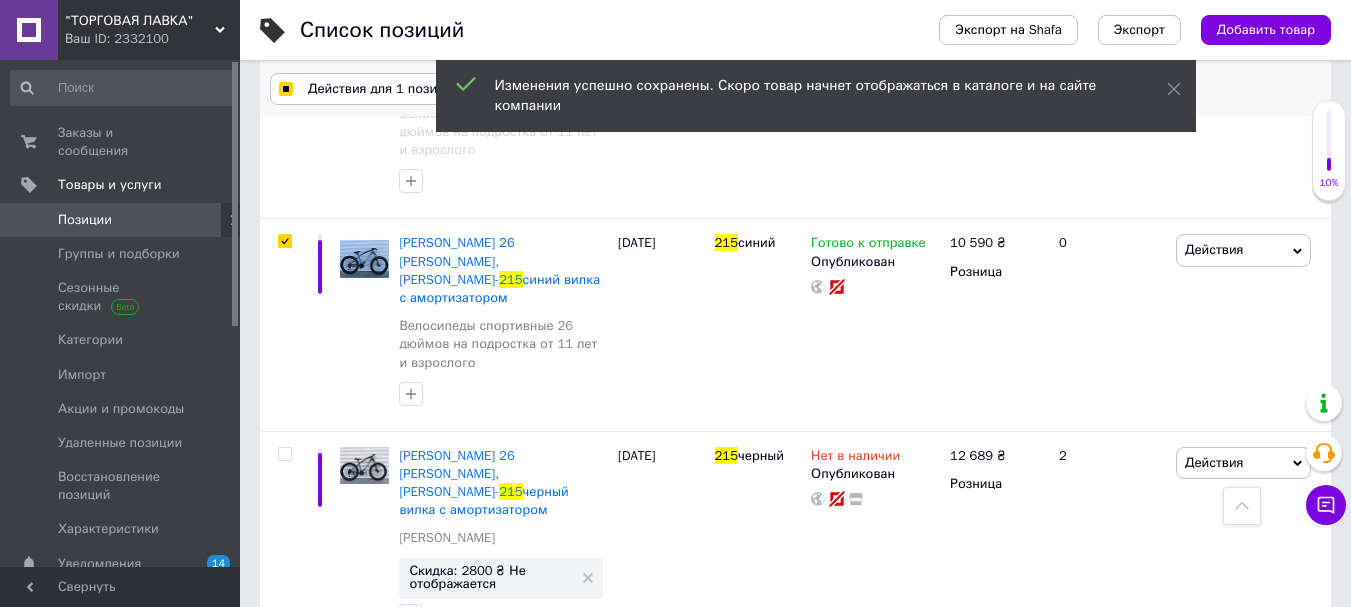 click on "Действия для 1 позиция" at bounding box center [383, 89] 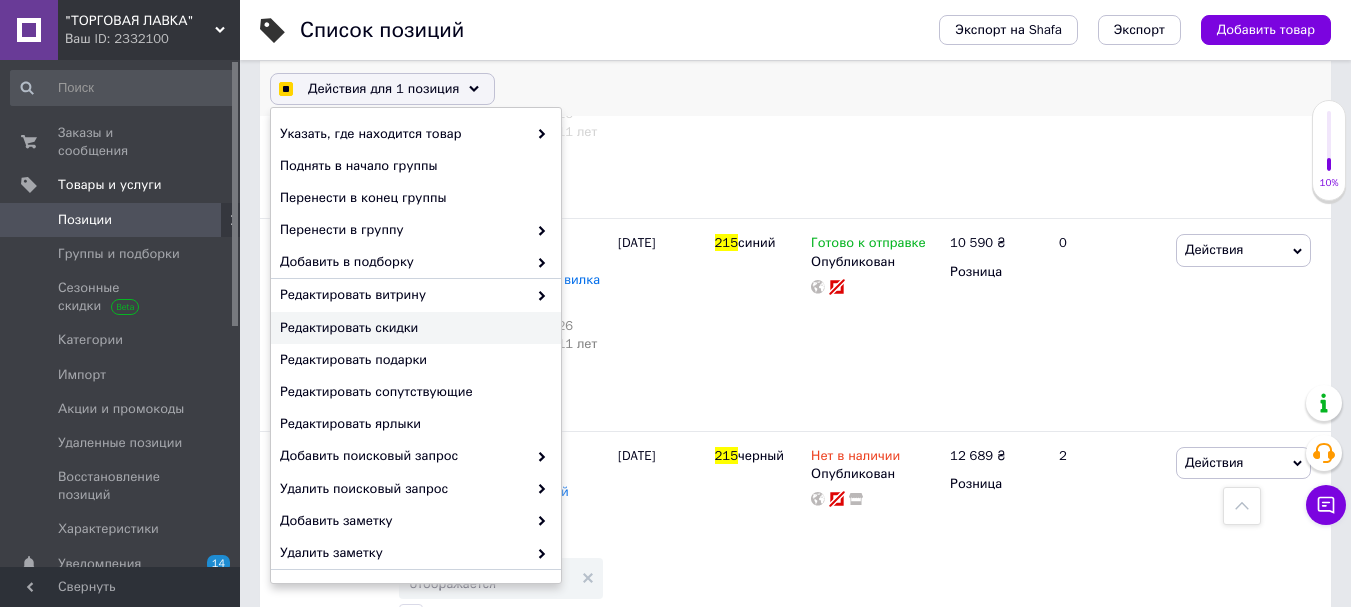 click on "Редактировать скидки" at bounding box center [413, 328] 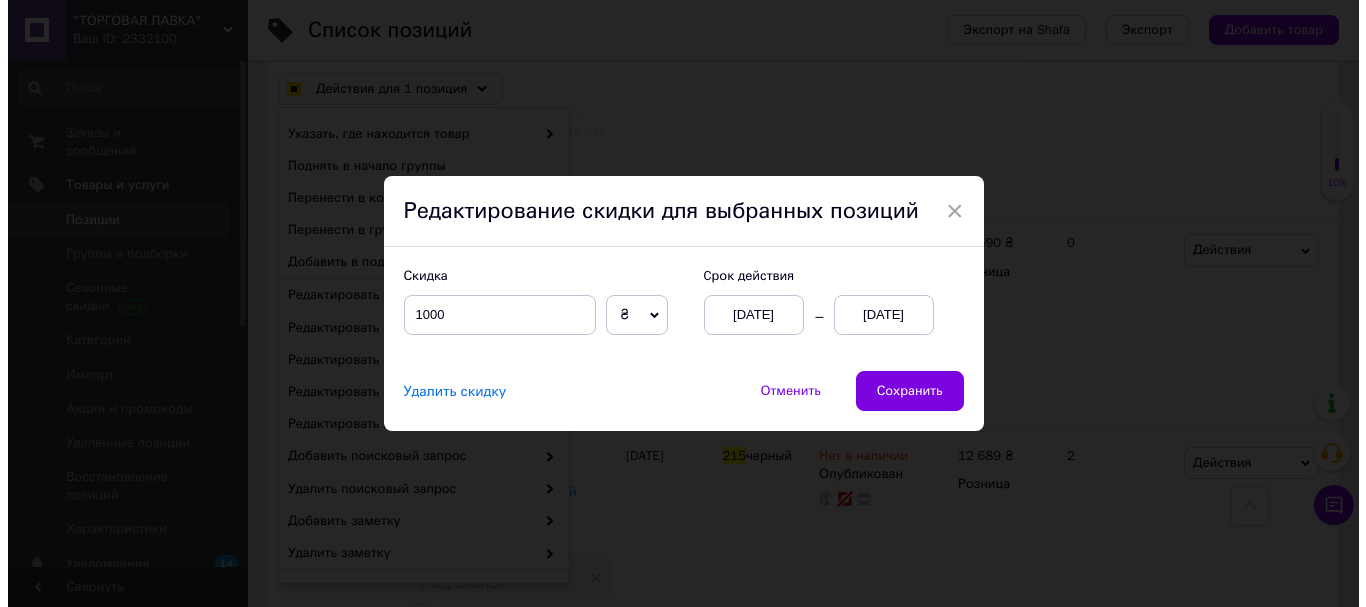 checkbox on "true" 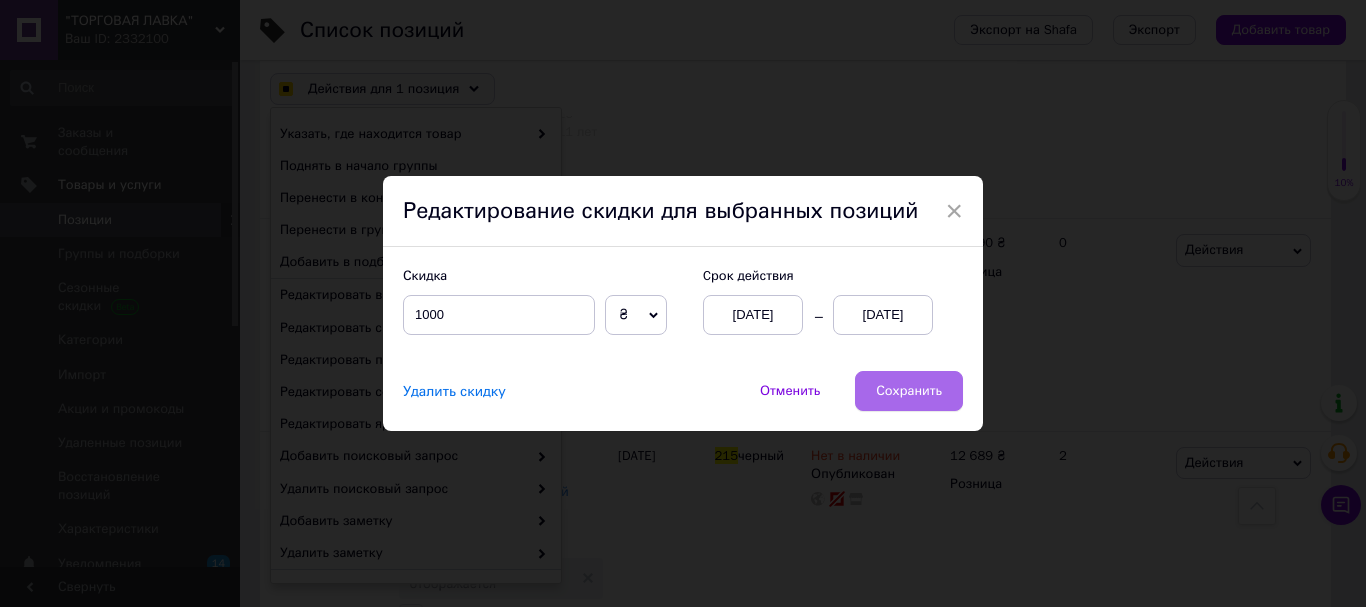 click on "Сохранить" at bounding box center [909, 391] 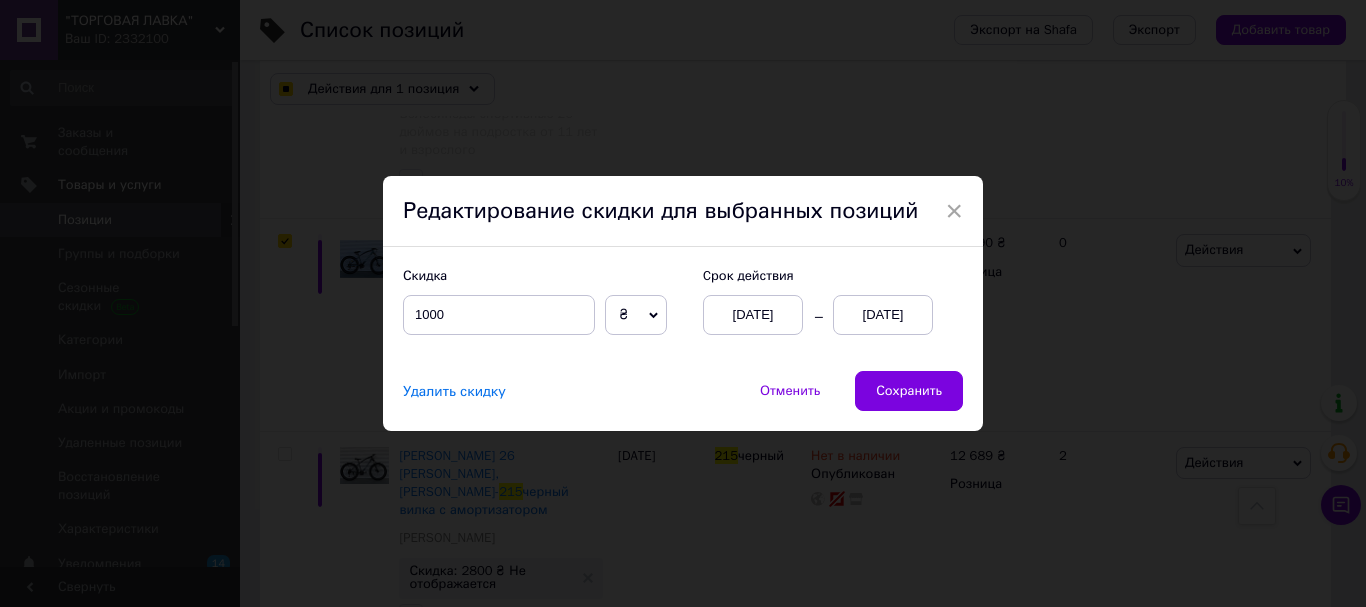 checkbox on "true" 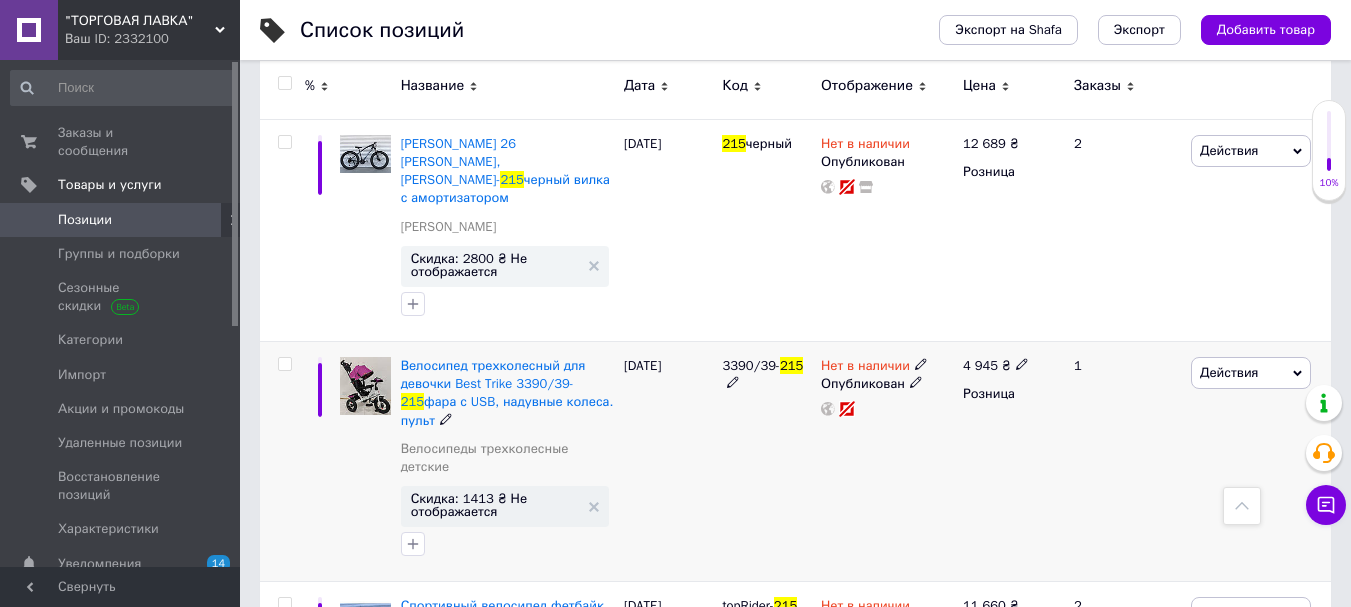 scroll, scrollTop: 500, scrollLeft: 0, axis: vertical 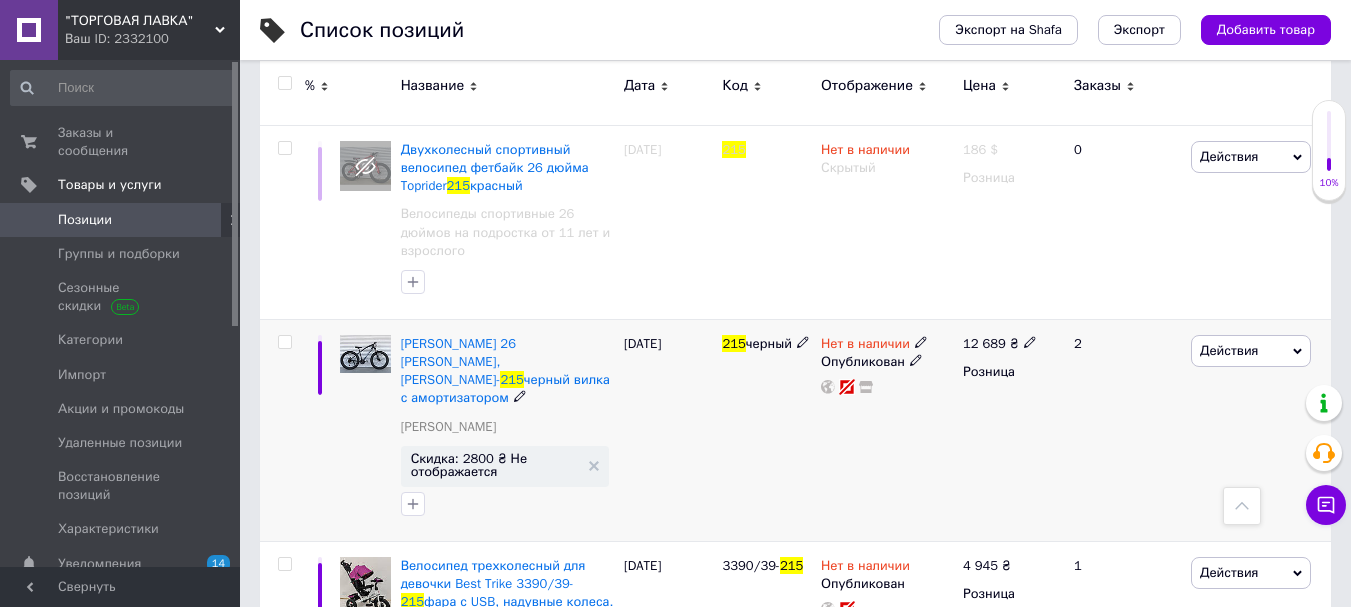 click 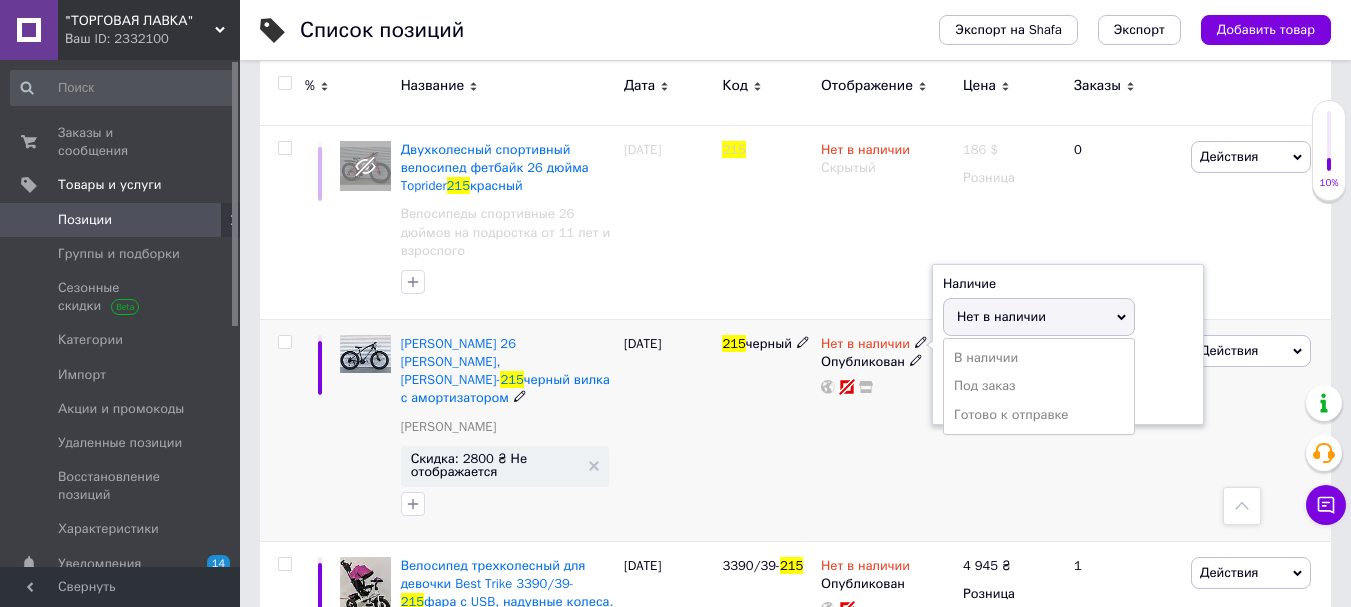 click on "Готово к отправке" at bounding box center (1039, 415) 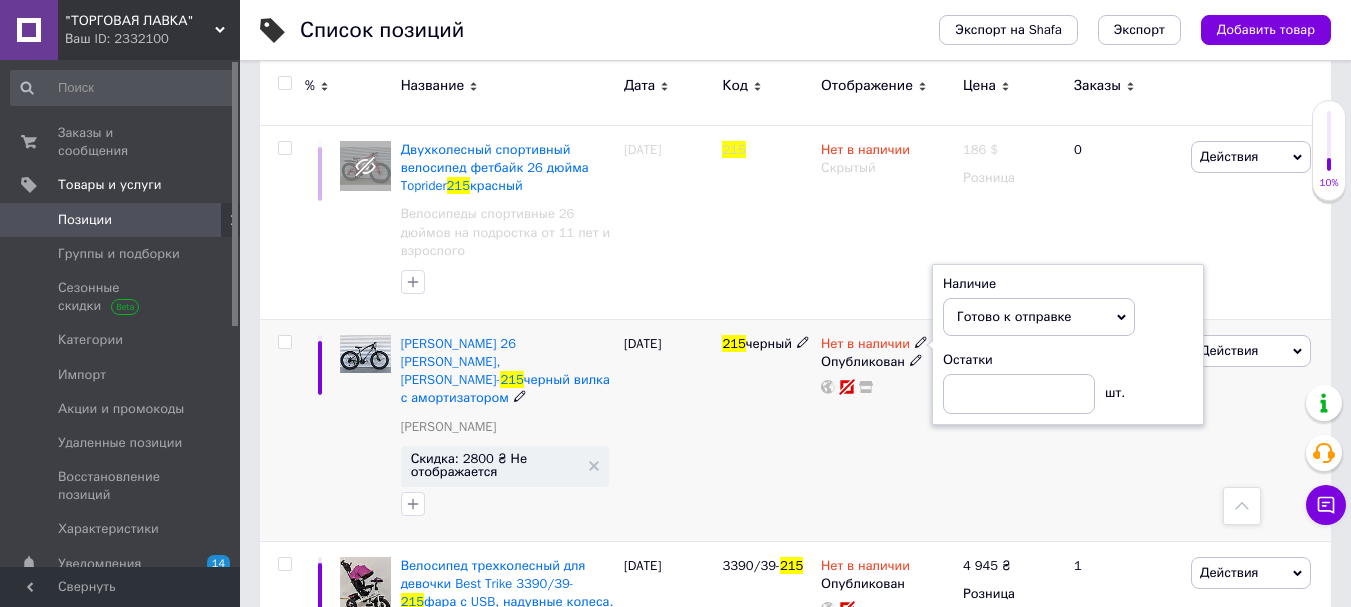 click on "215  черный" at bounding box center (766, 430) 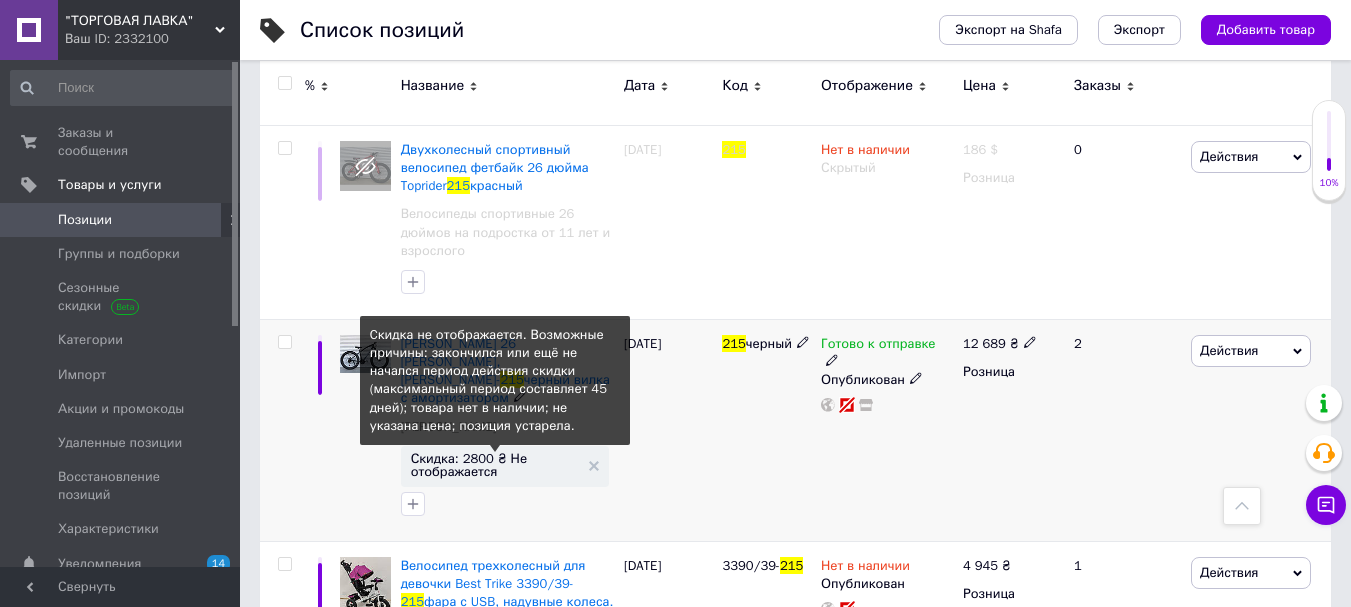 click on "Скидка: 2800 ₴ Не отображается" at bounding box center [495, 465] 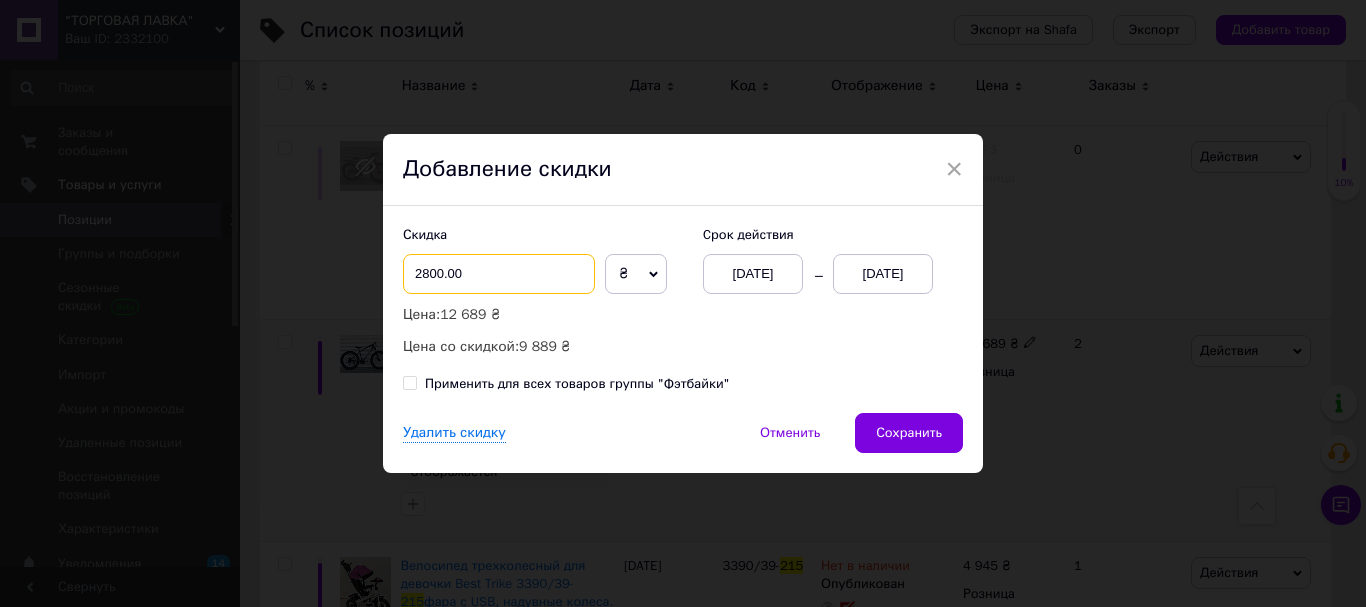 drag, startPoint x: 476, startPoint y: 273, endPoint x: 408, endPoint y: 250, distance: 71.7844 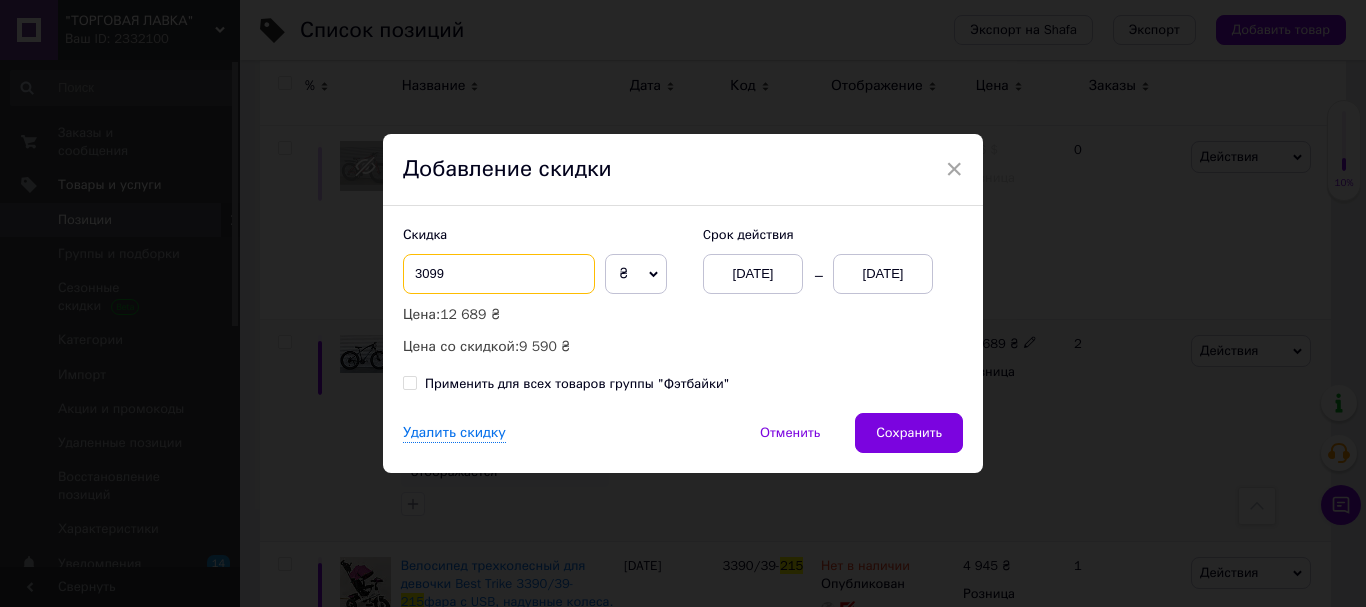 type on "3099" 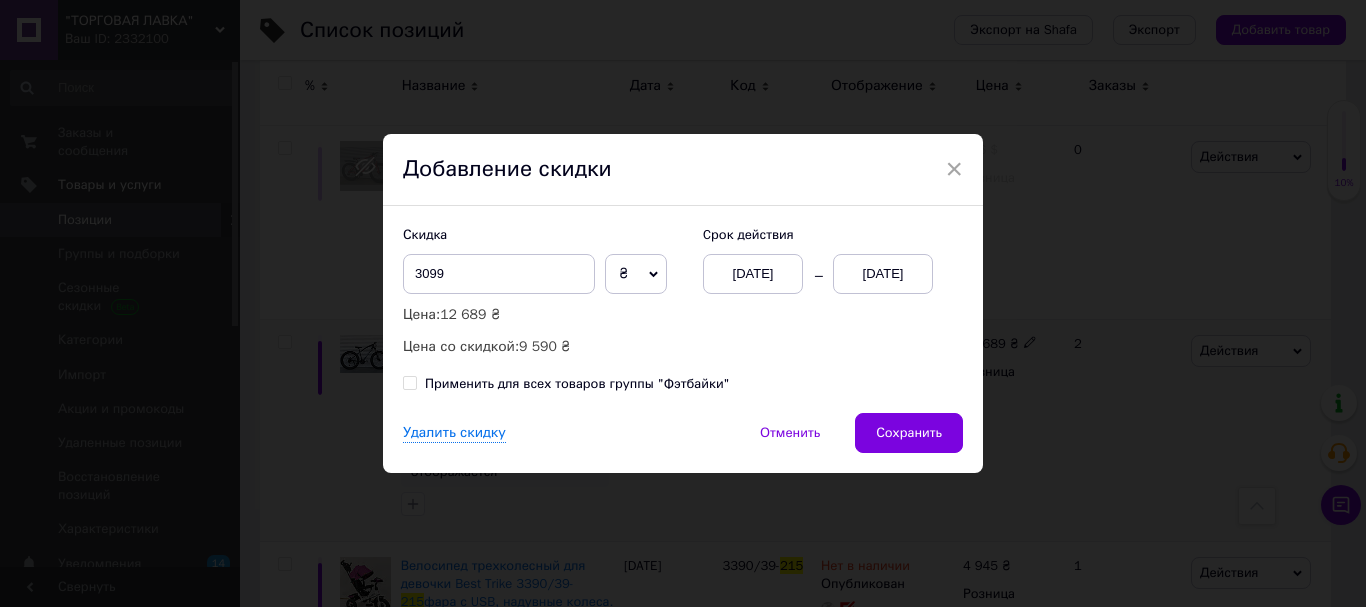 click on "[DATE]" at bounding box center [883, 274] 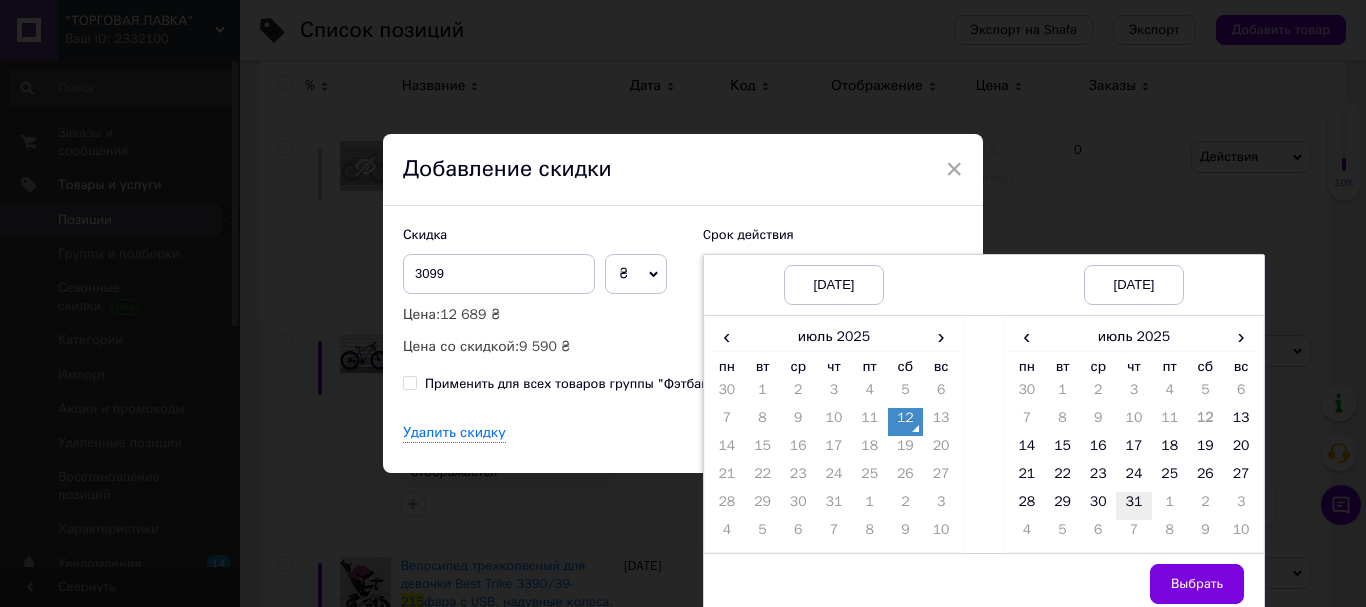 click on "31" at bounding box center [1134, 506] 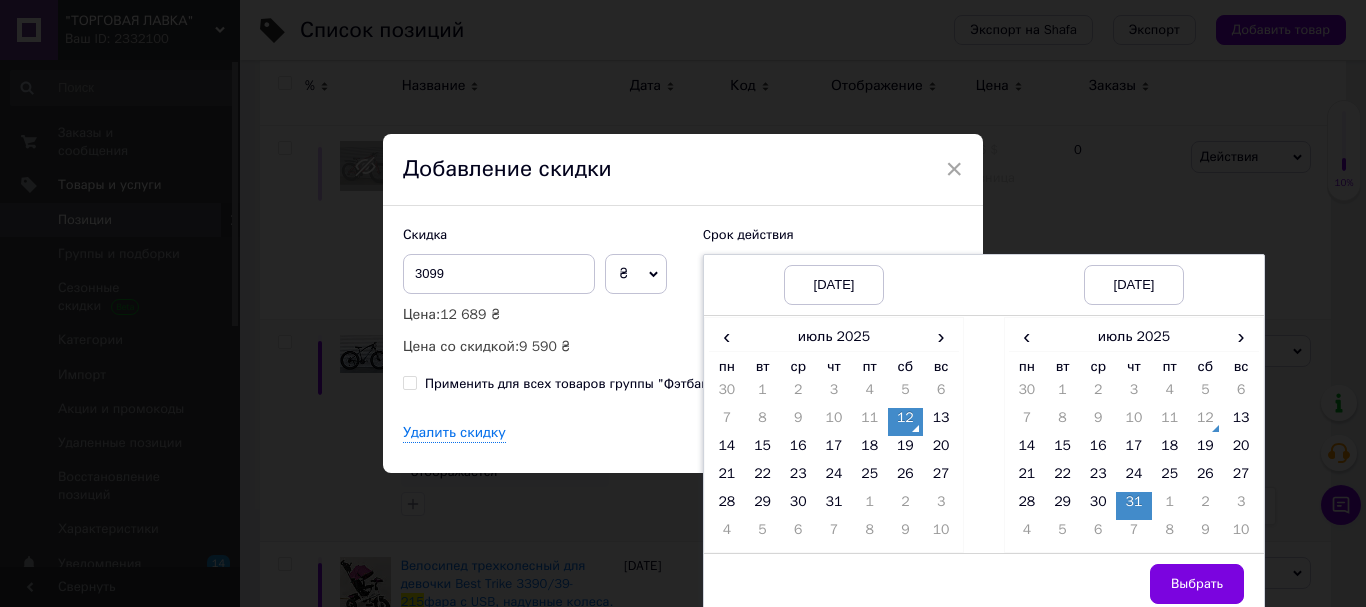 drag, startPoint x: 1175, startPoint y: 577, endPoint x: 1112, endPoint y: 504, distance: 96.42614 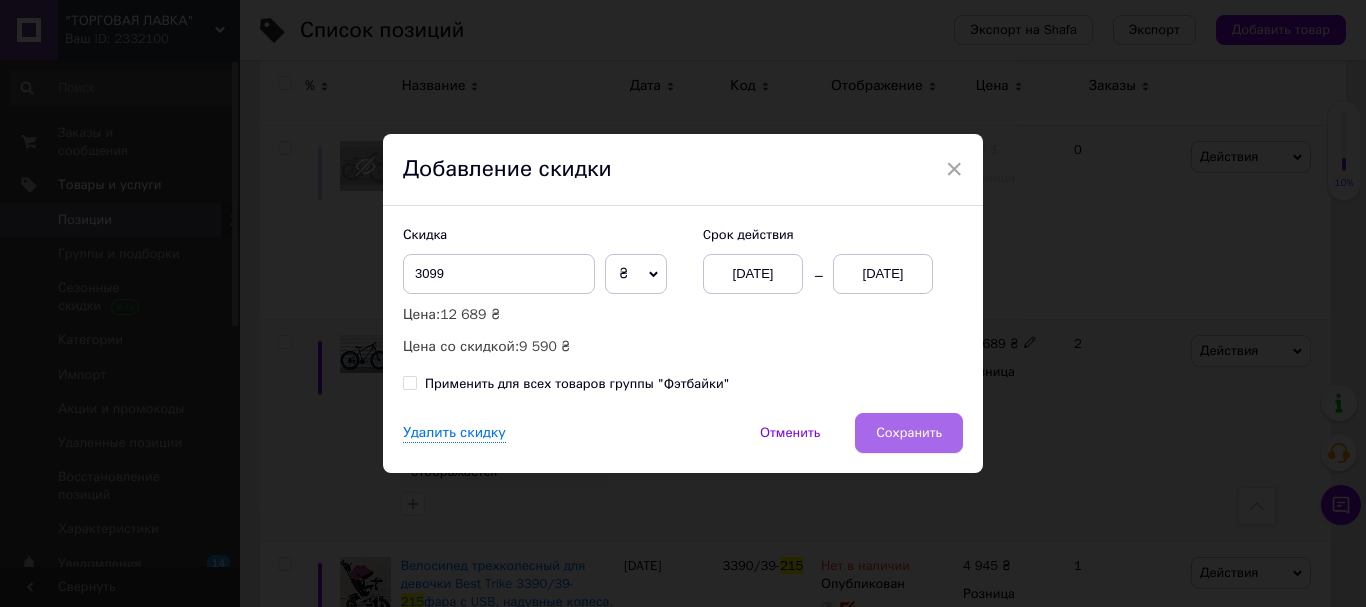 click on "Сохранить" at bounding box center [909, 433] 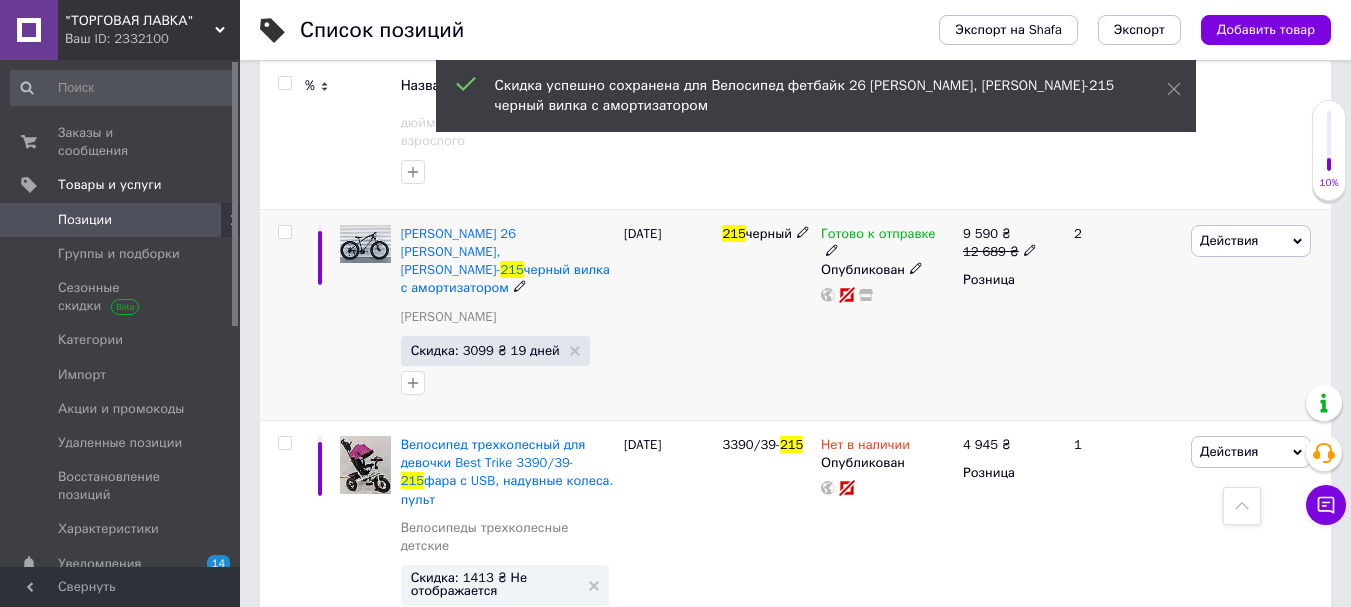 scroll, scrollTop: 900, scrollLeft: 0, axis: vertical 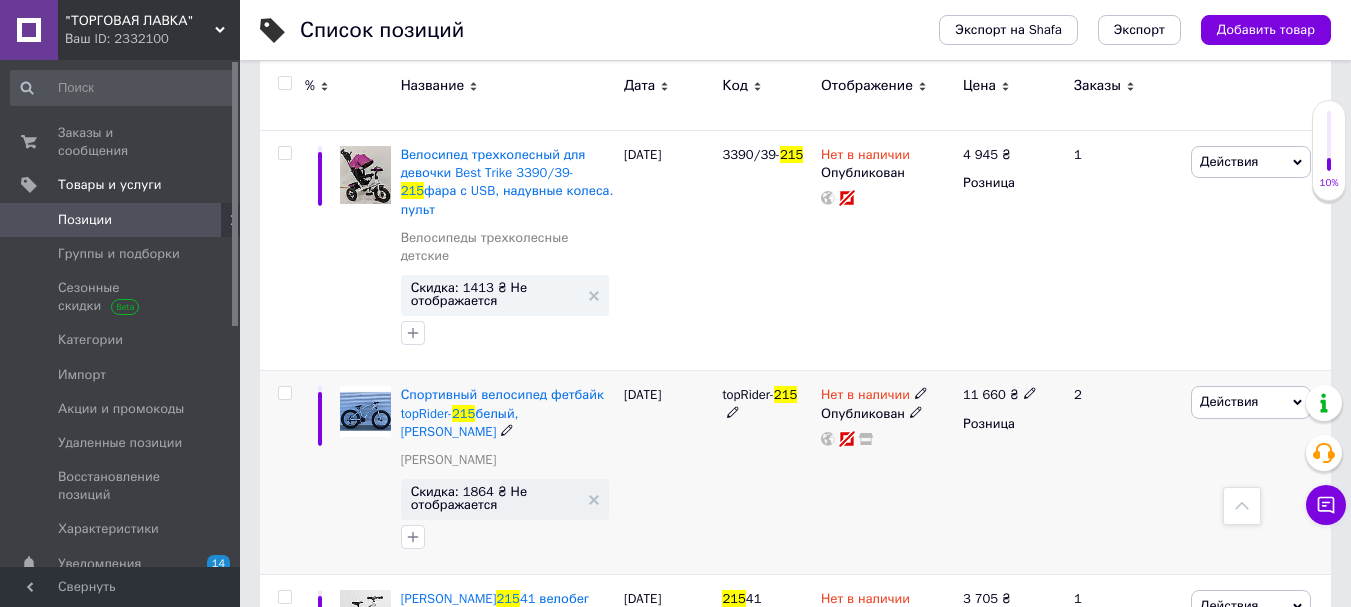 click at bounding box center (921, 393) 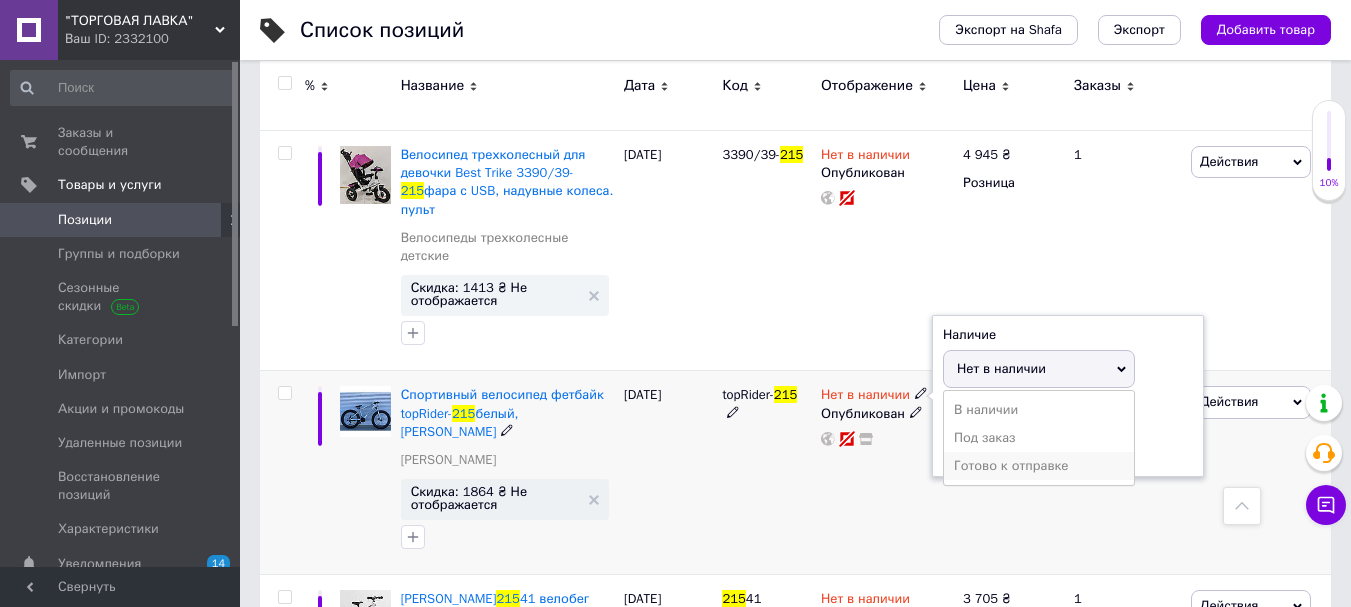 click on "Готово к отправке" at bounding box center (1039, 466) 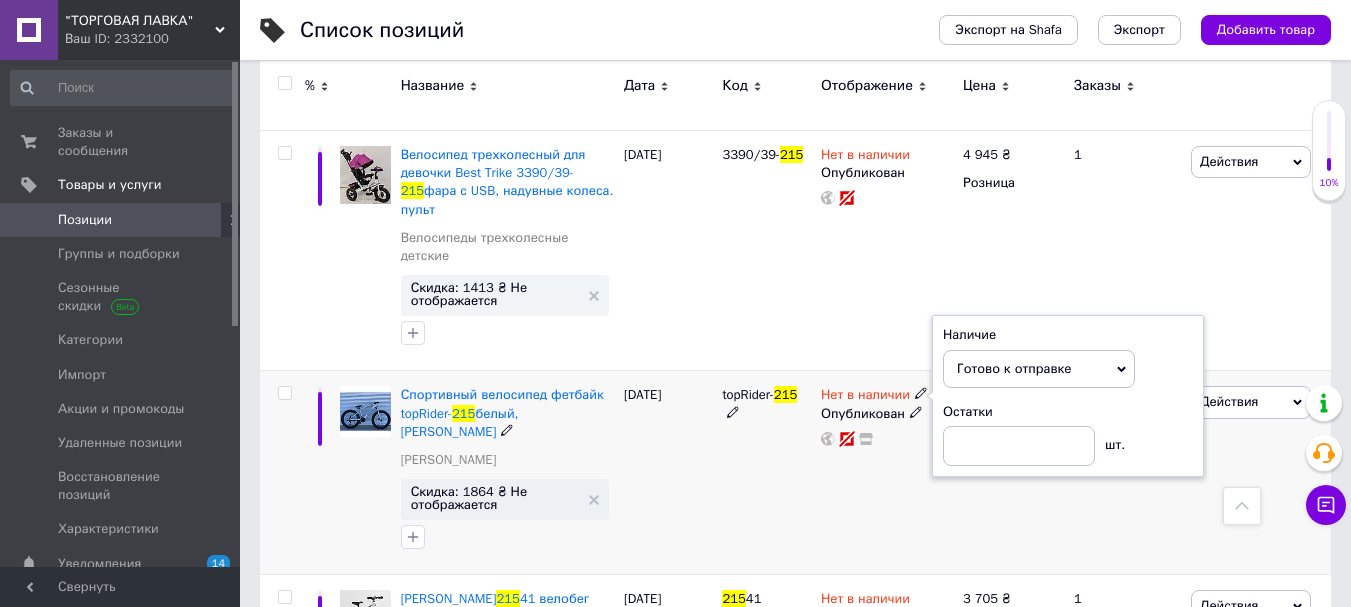 click on "Нет в наличии Наличие Готово к отправке В наличии Нет в наличии Под заказ Остатки шт. Опубликован" at bounding box center (887, 473) 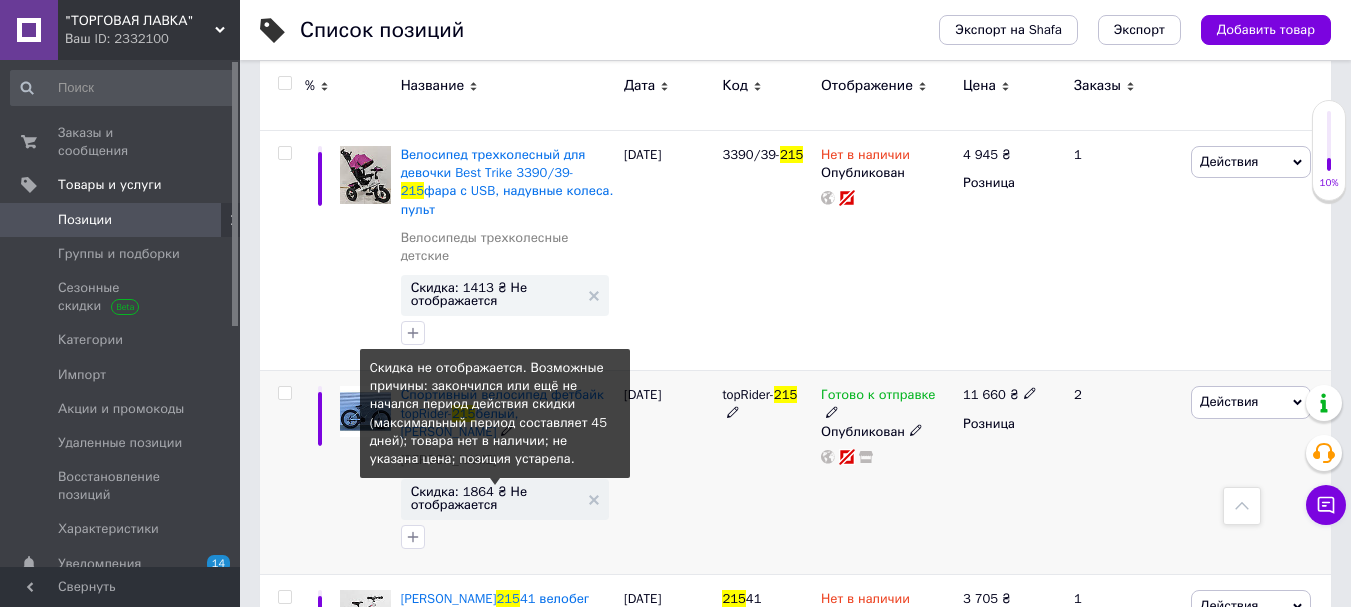 click on "Скидка: 1864 ₴ Не отображается" at bounding box center (495, 498) 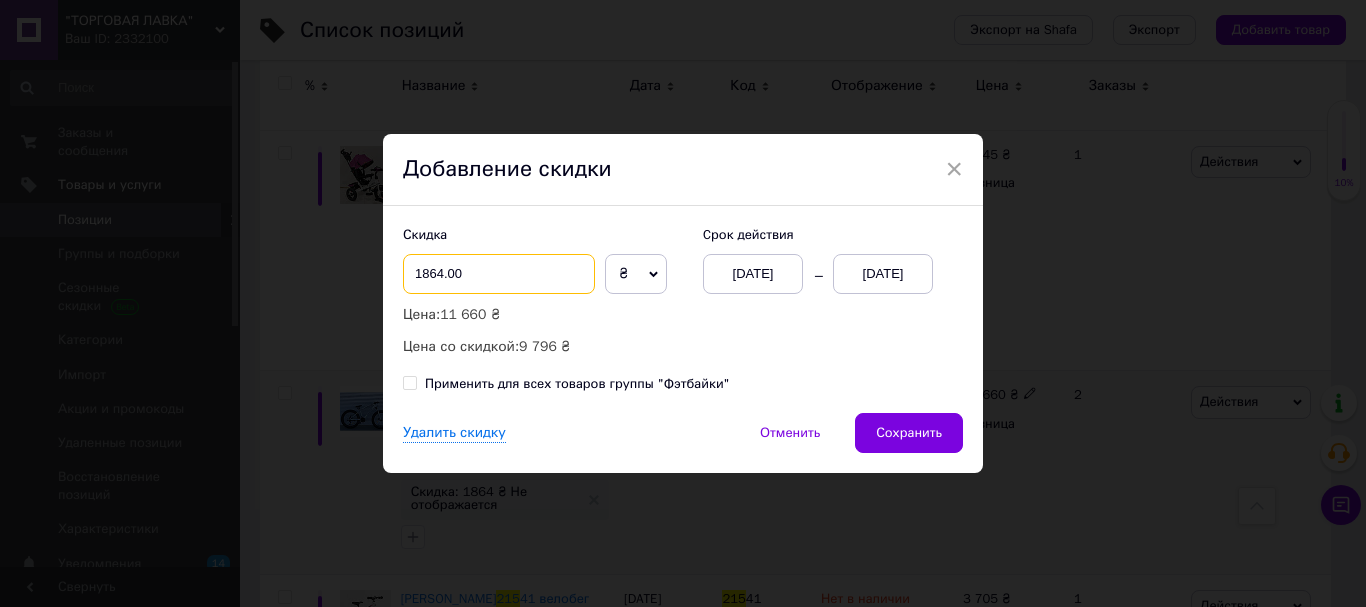 click on "1864.00" at bounding box center (499, 274) 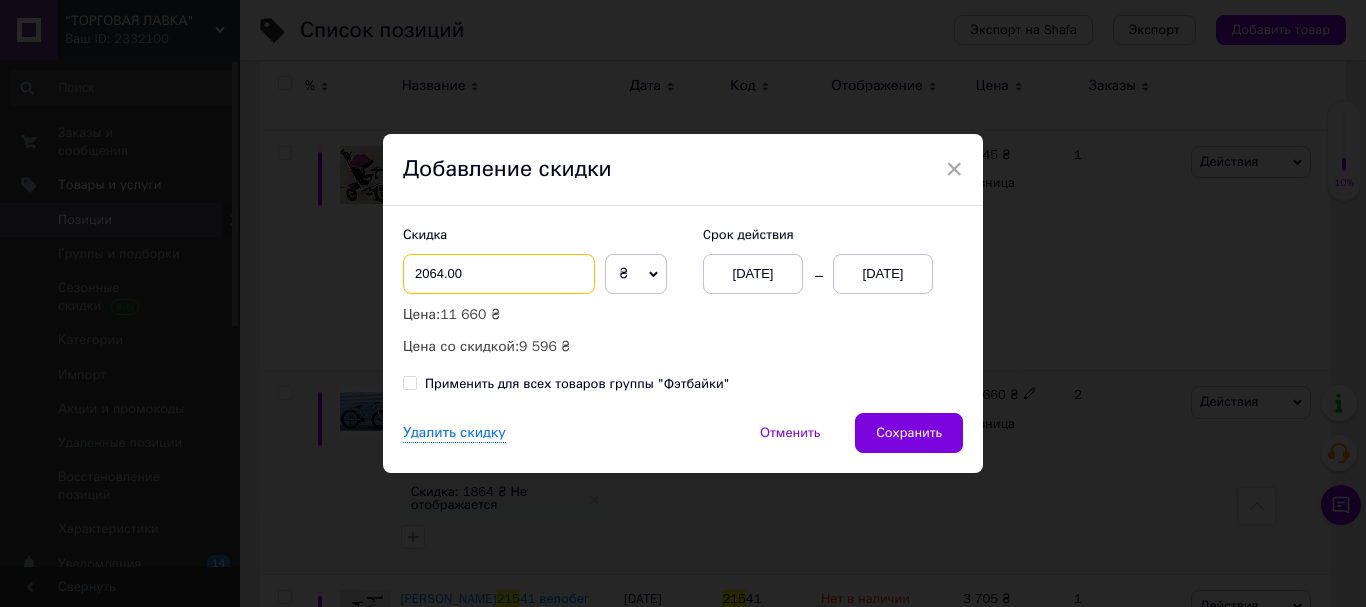 drag, startPoint x: 466, startPoint y: 268, endPoint x: 424, endPoint y: 258, distance: 43.174065 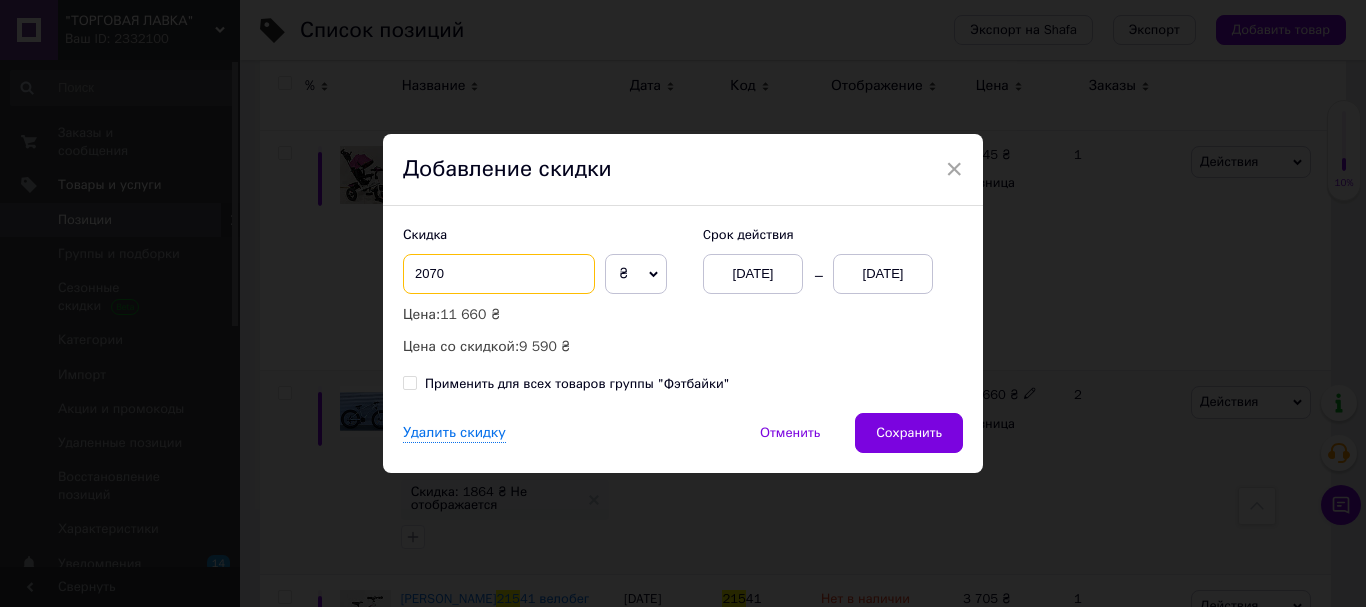 type on "2070" 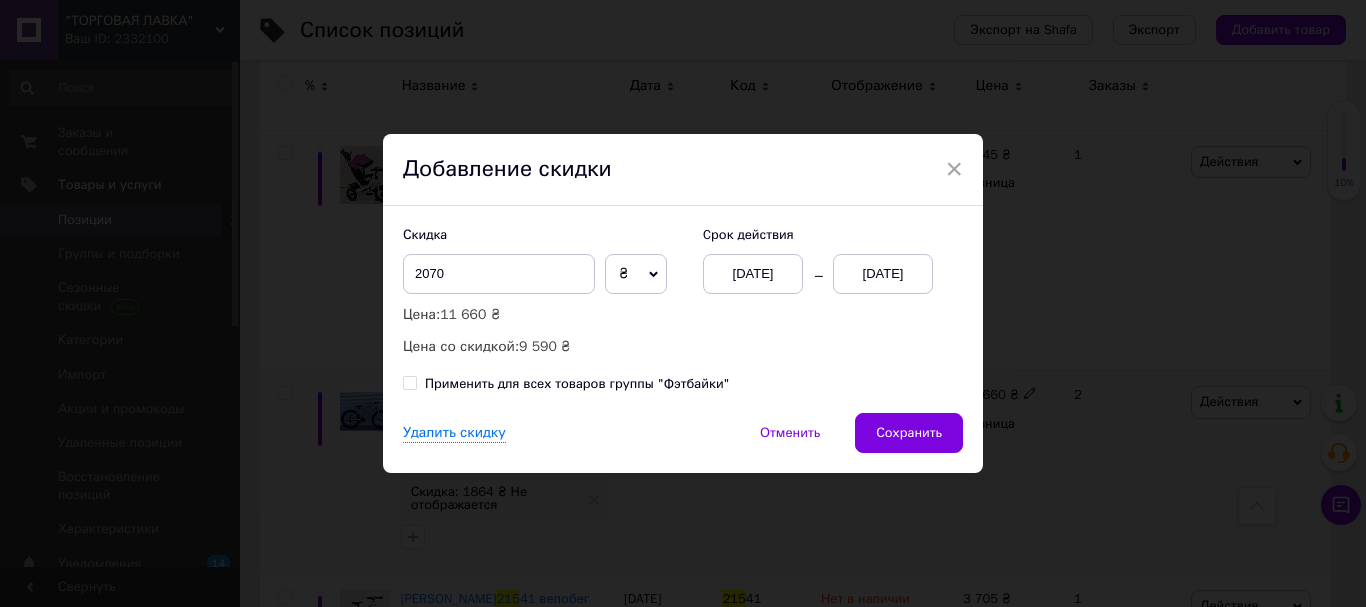 click on "[DATE]" at bounding box center [883, 274] 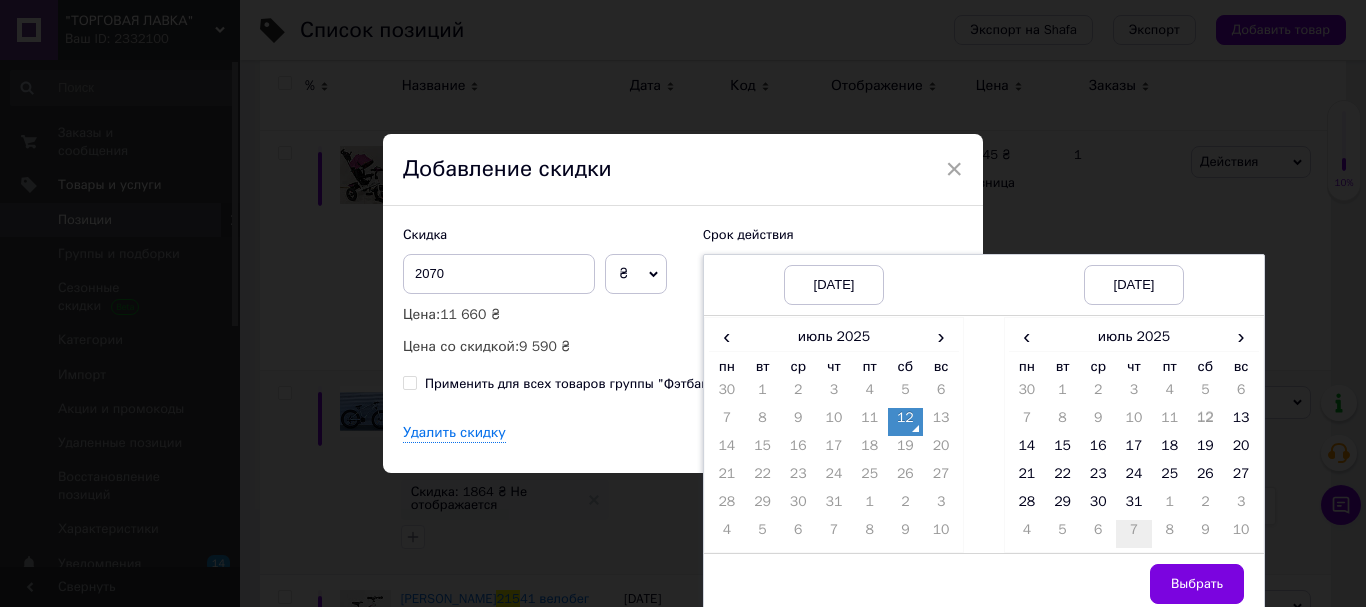 click on "31" at bounding box center (1134, 506) 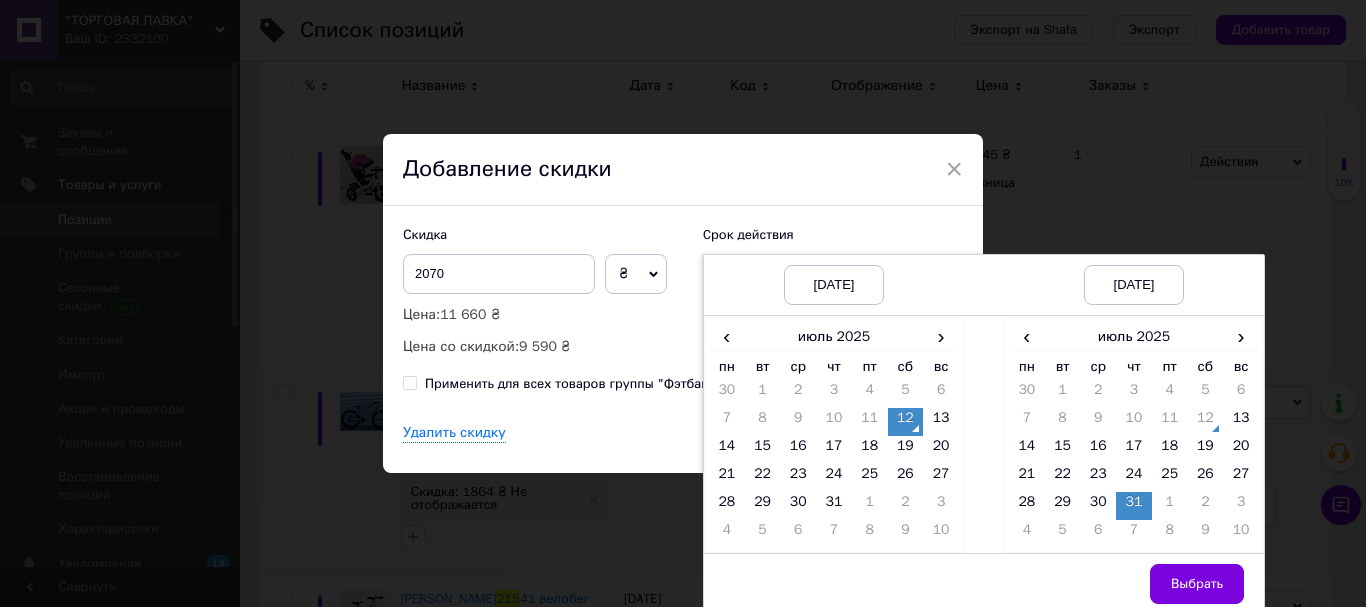 click on "Выбрать" at bounding box center [1197, 584] 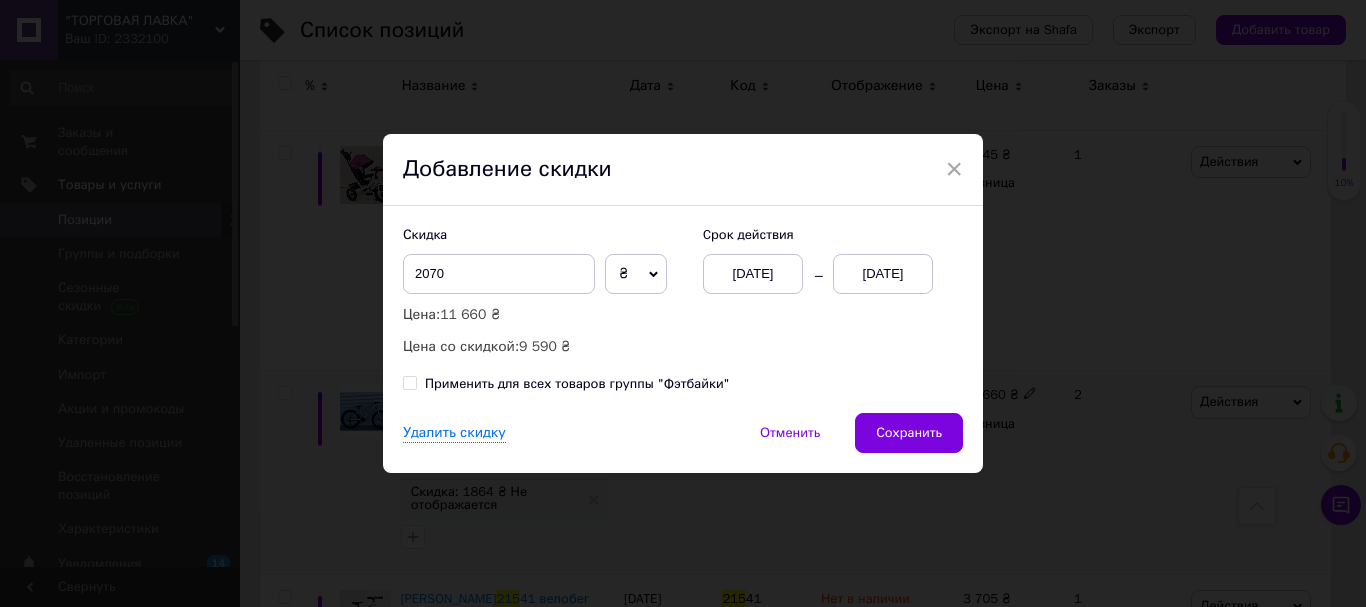 click on "Сохранить" at bounding box center (909, 433) 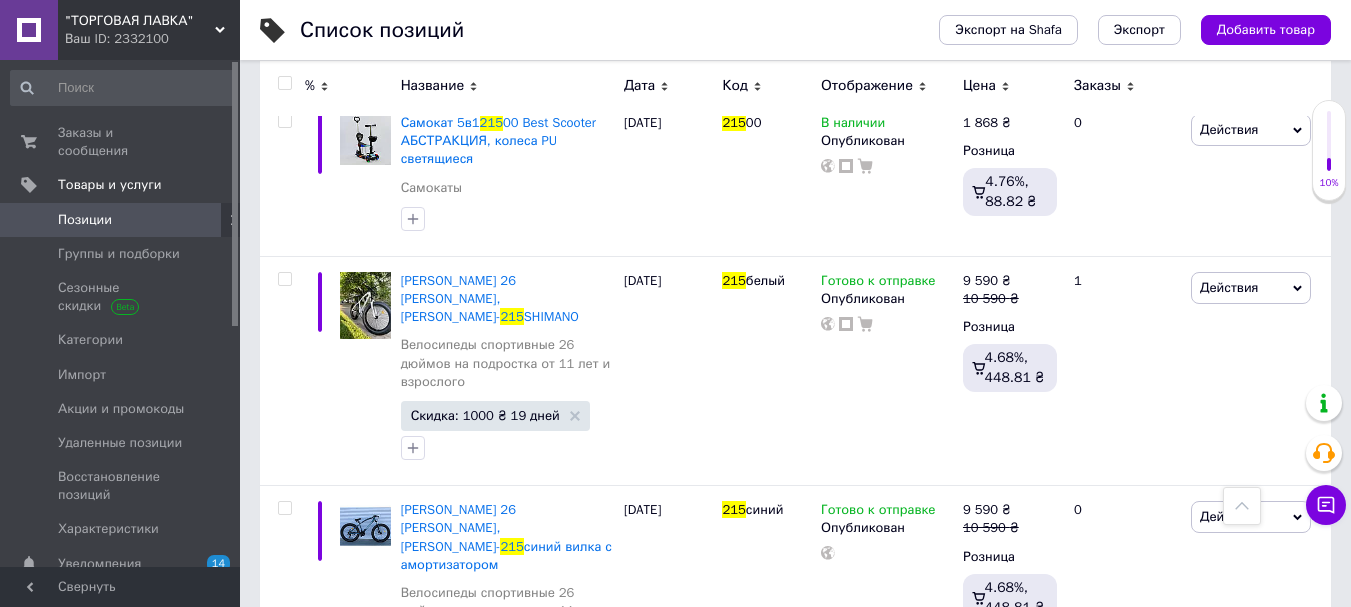 scroll, scrollTop: 3100, scrollLeft: 0, axis: vertical 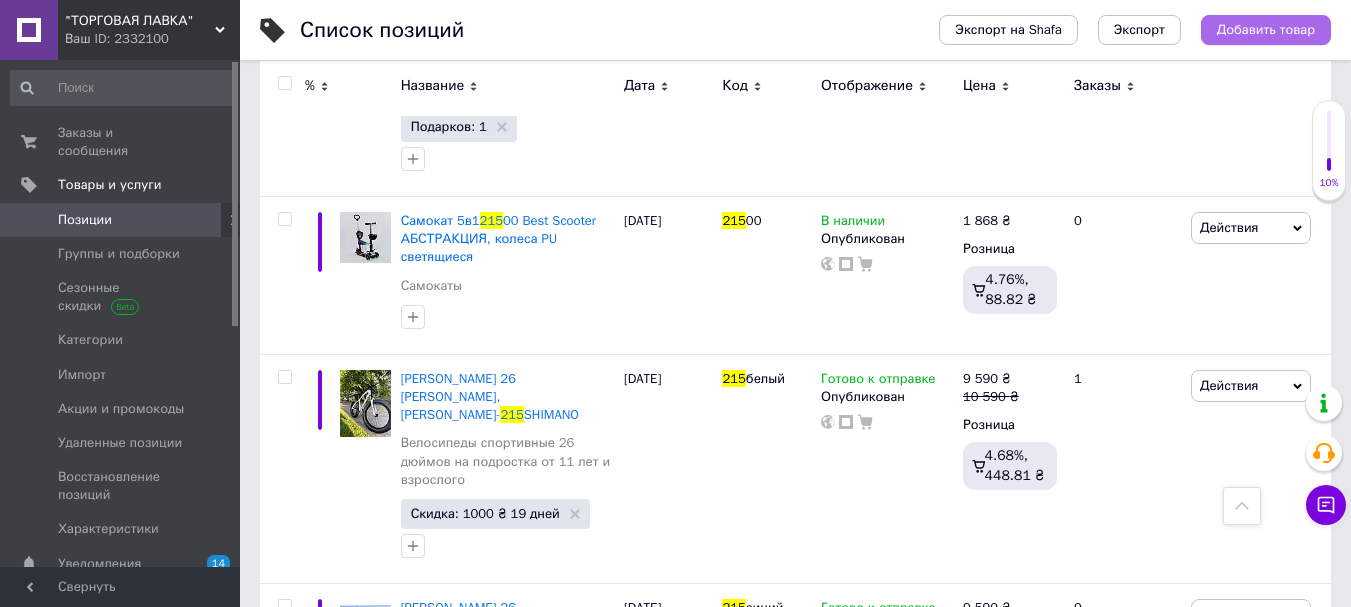 click on "Добавить товар" at bounding box center (1266, 30) 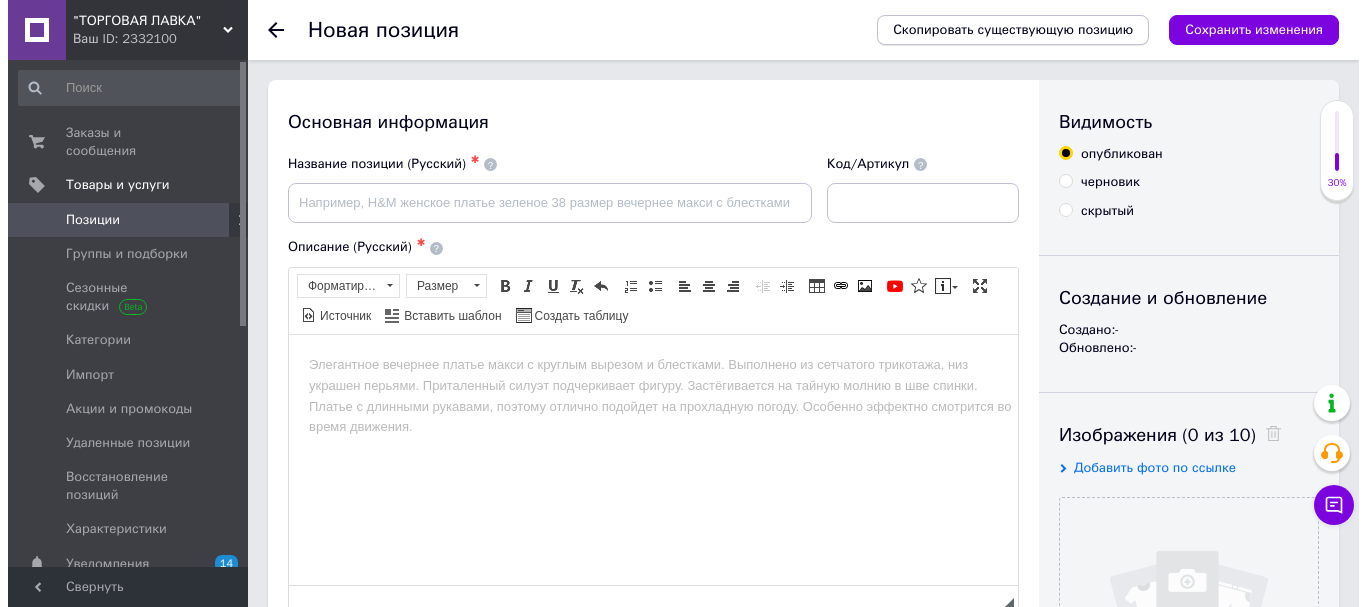 scroll, scrollTop: 0, scrollLeft: 0, axis: both 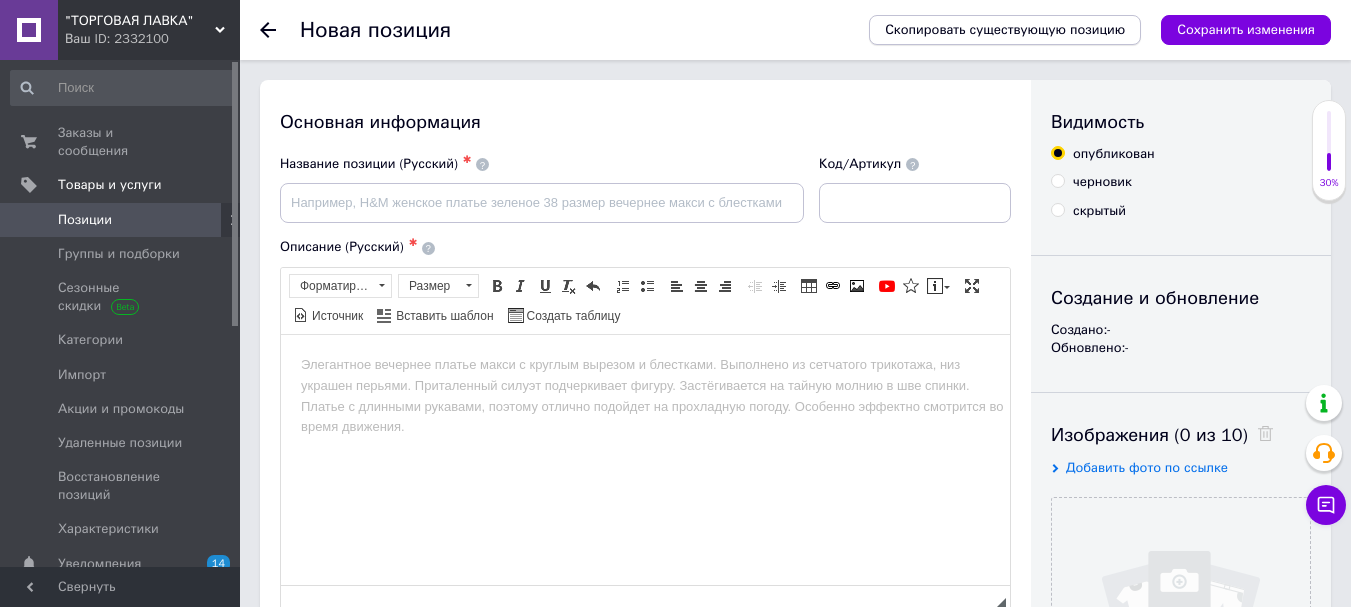 click on "Скопировать существующую позицию" at bounding box center (1005, 30) 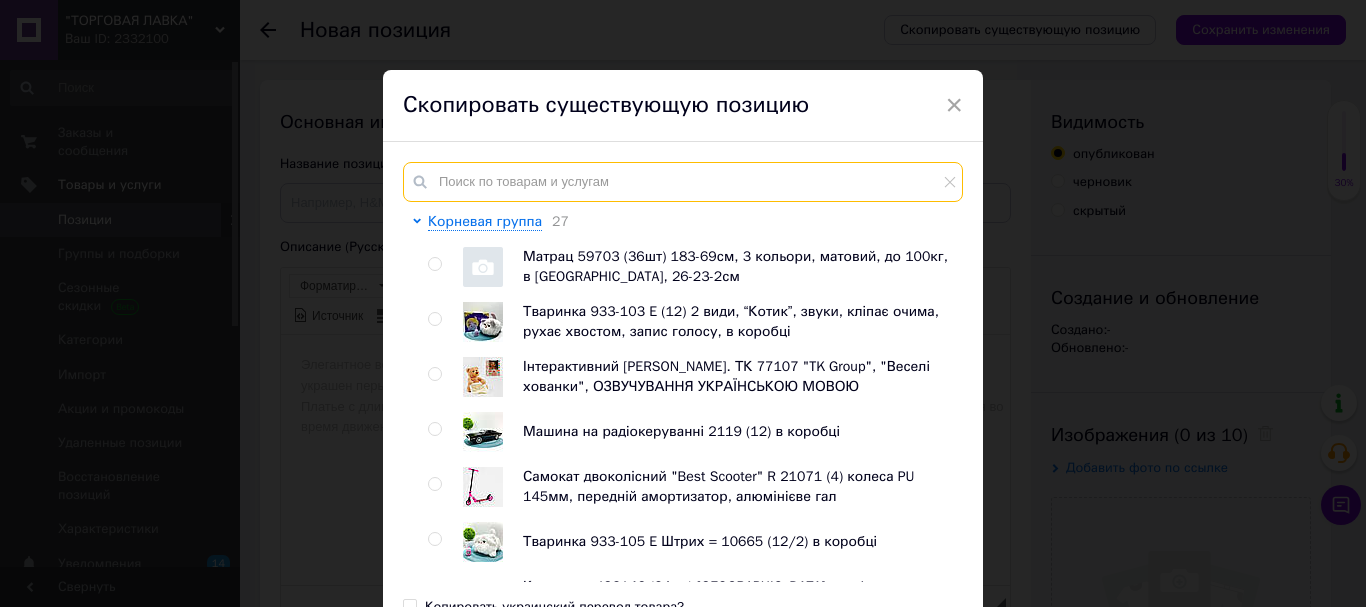 click at bounding box center [683, 182] 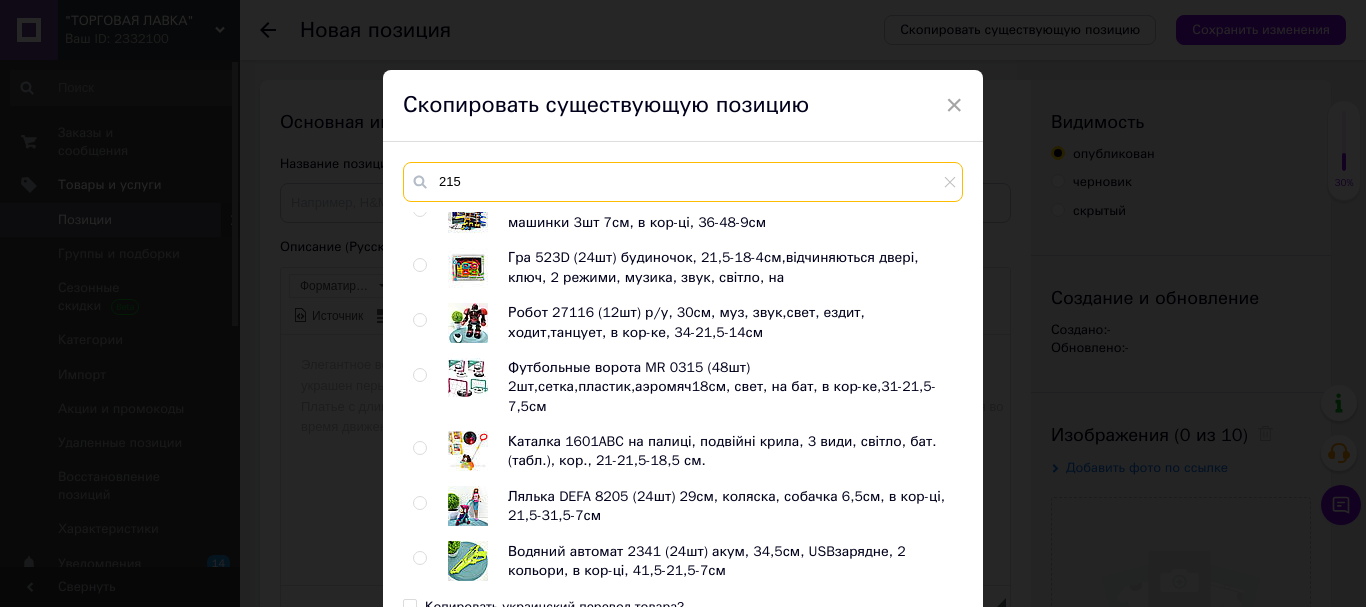 scroll, scrollTop: 1375, scrollLeft: 0, axis: vertical 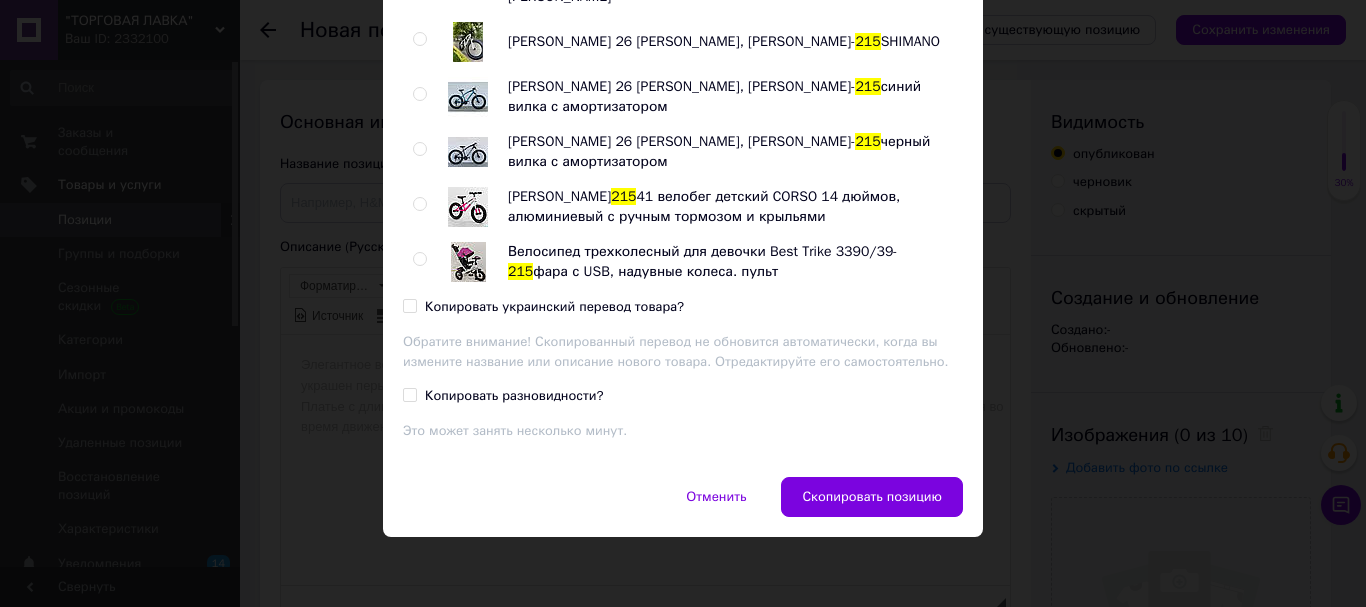 type on "215" 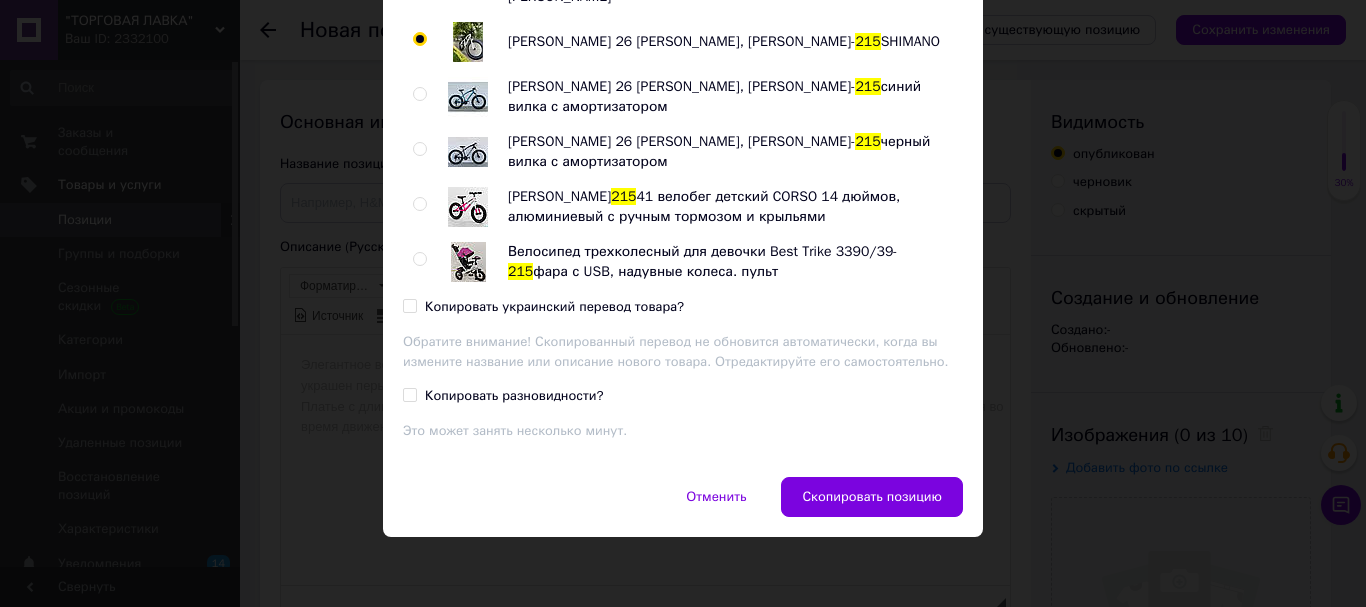 radio on "true" 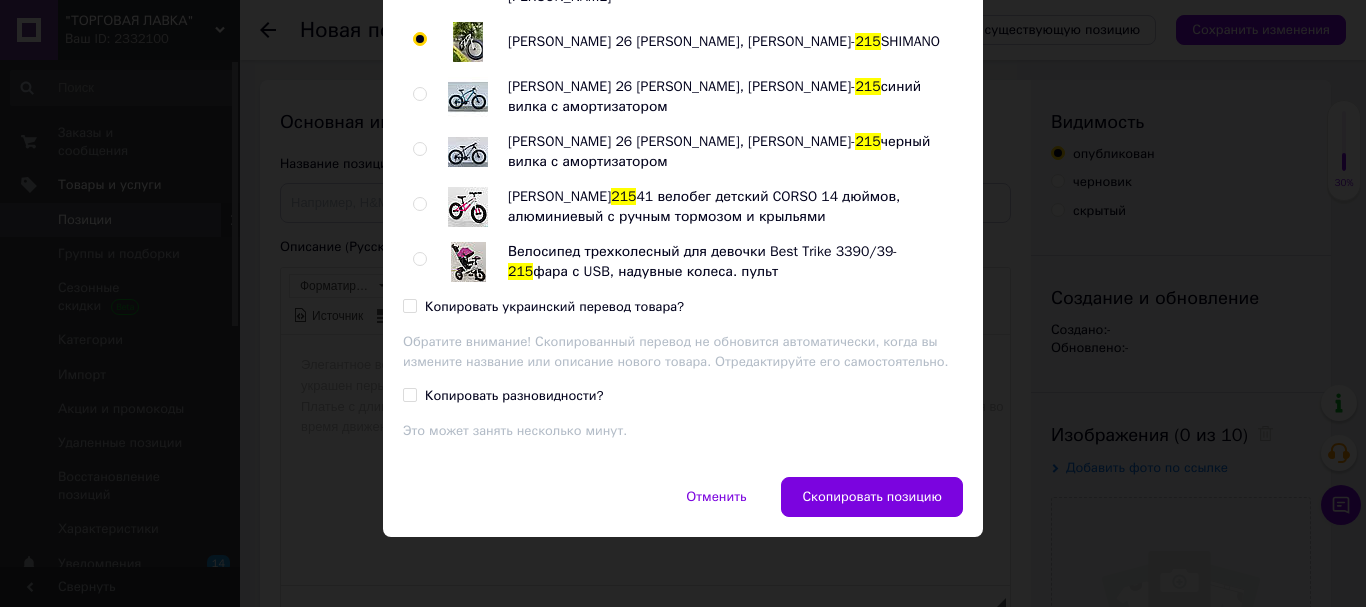 click on "Копировать украинский перевод товара?" at bounding box center [543, 307] 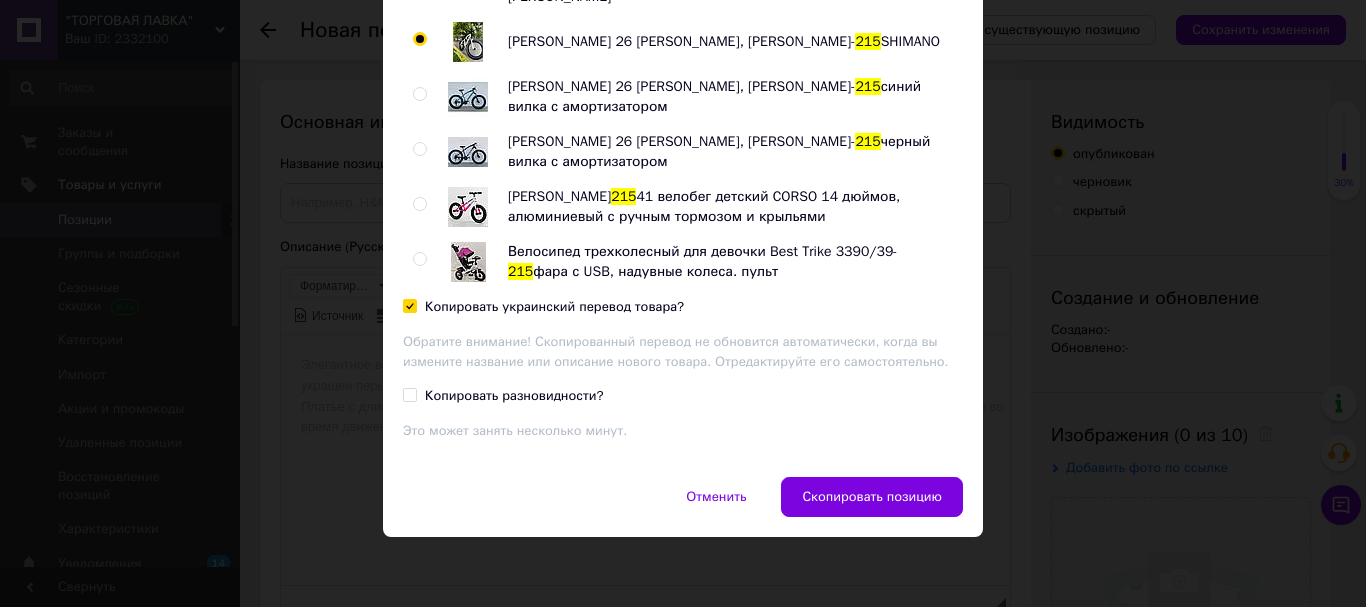click on "Копировать украинский перевод товара?" at bounding box center (409, 305) 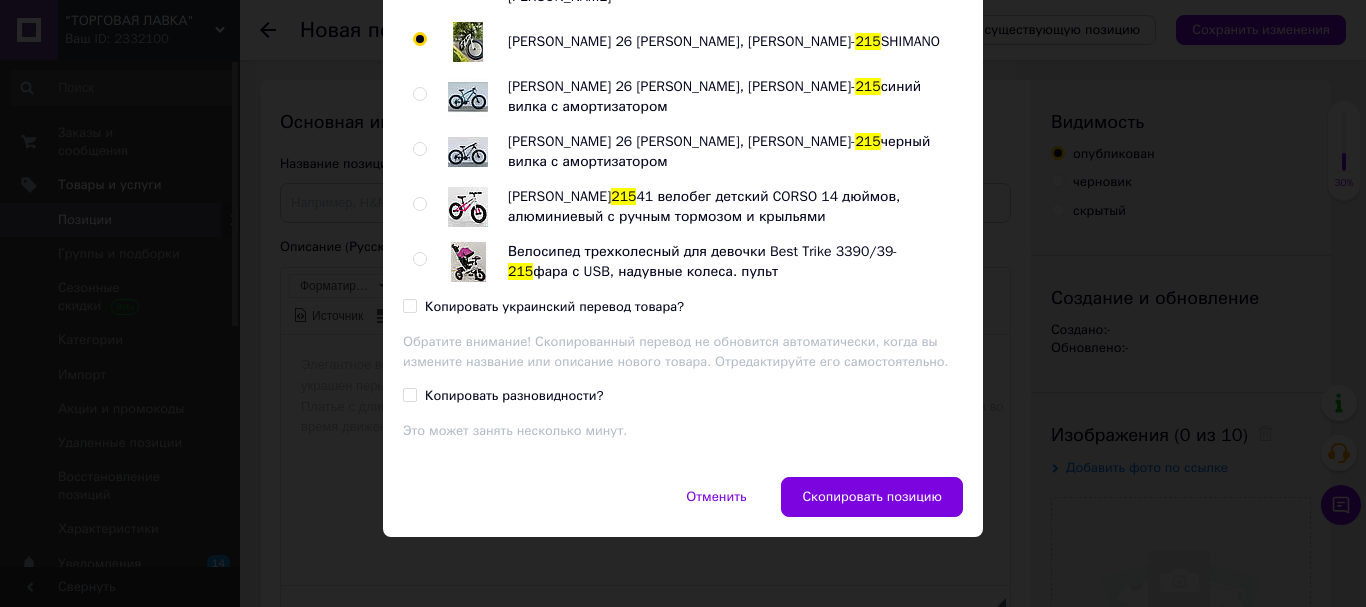 click on "Копировать украинский перевод товара?" at bounding box center [409, 305] 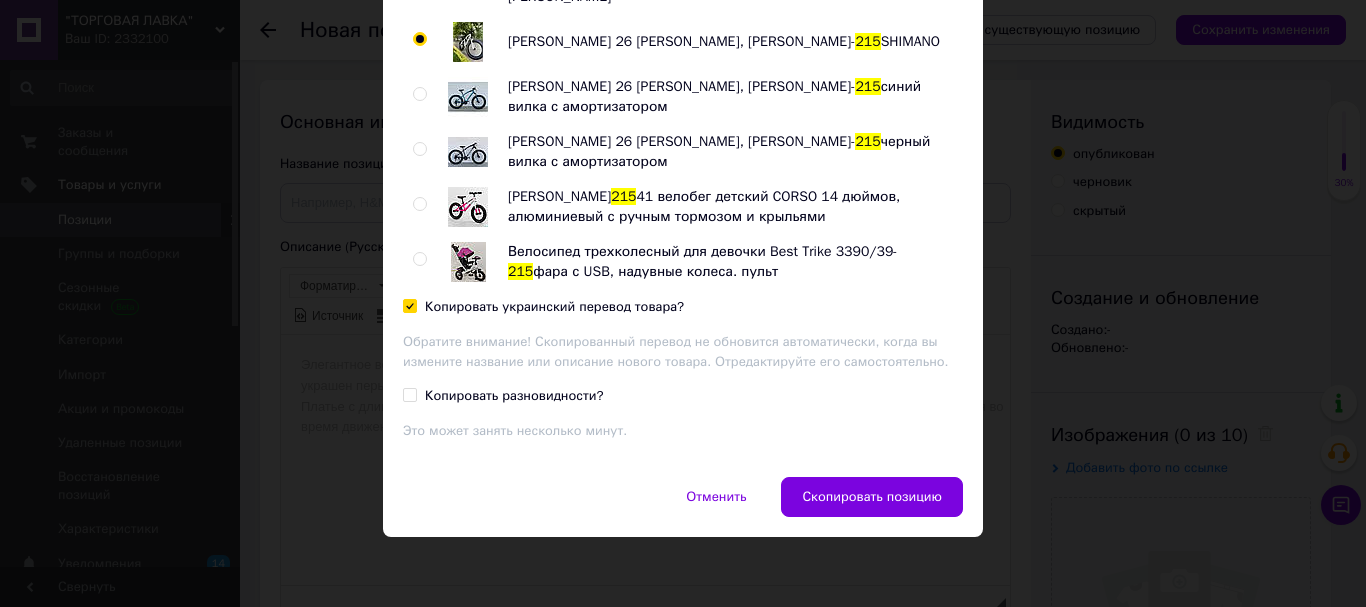 checkbox on "true" 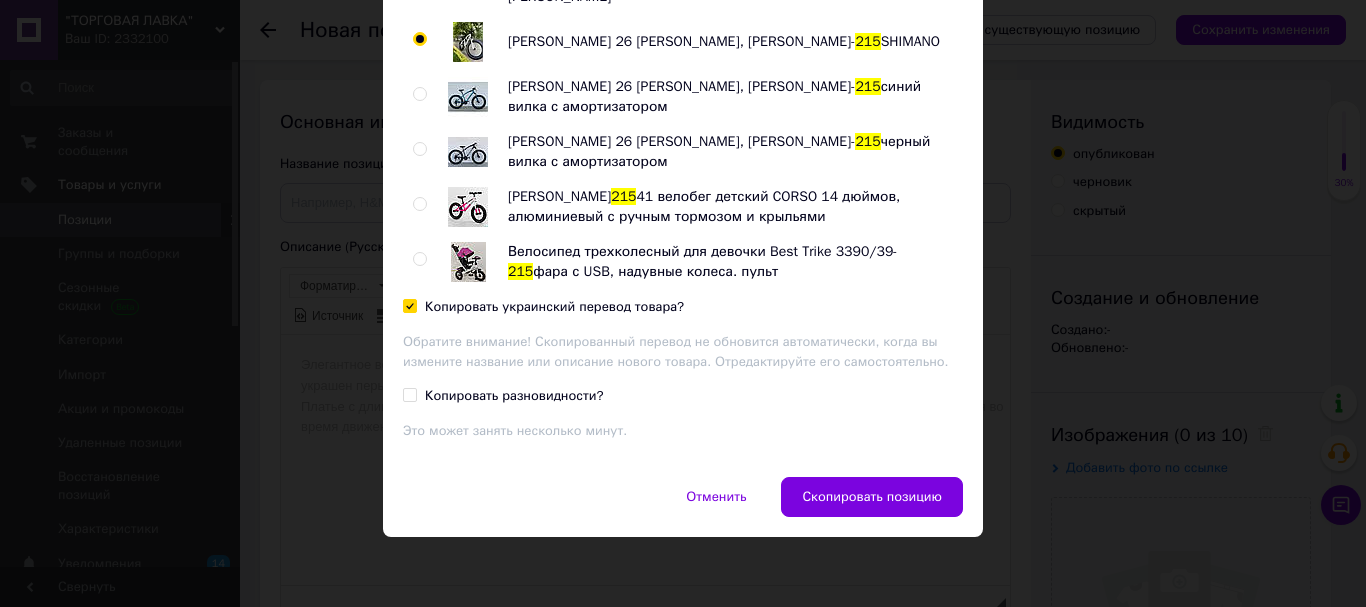 click on "Скопировать позицию" at bounding box center [872, 497] 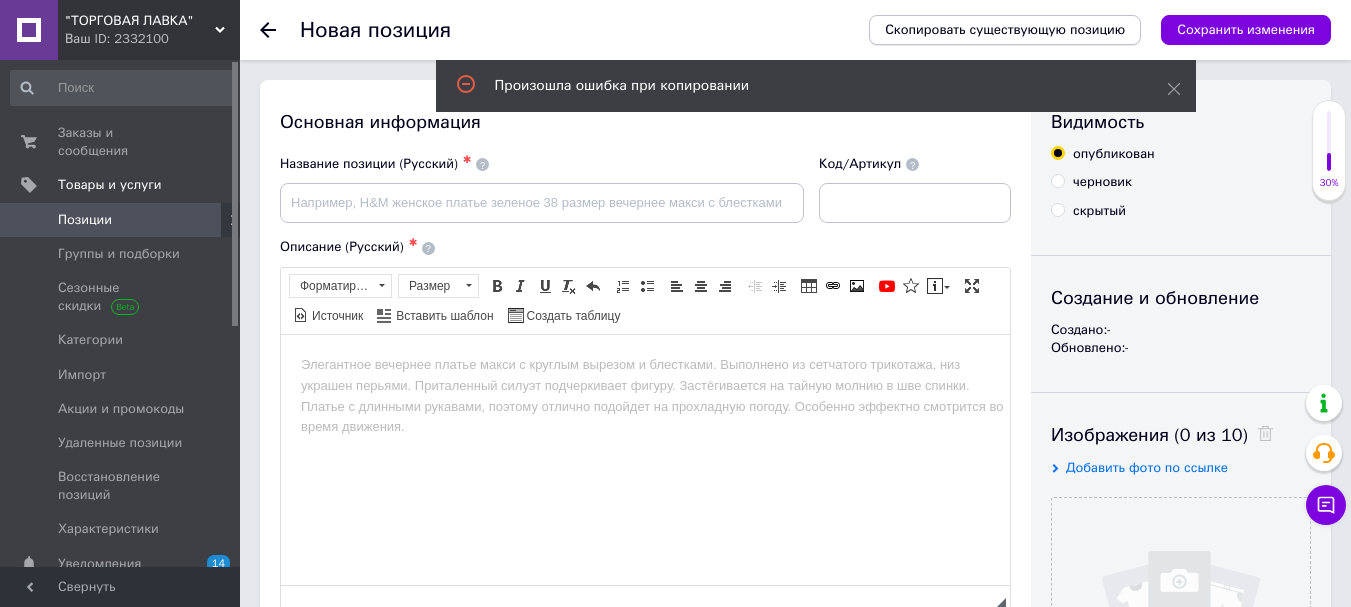 click on "Скопировать существующую позицию" at bounding box center (1005, 30) 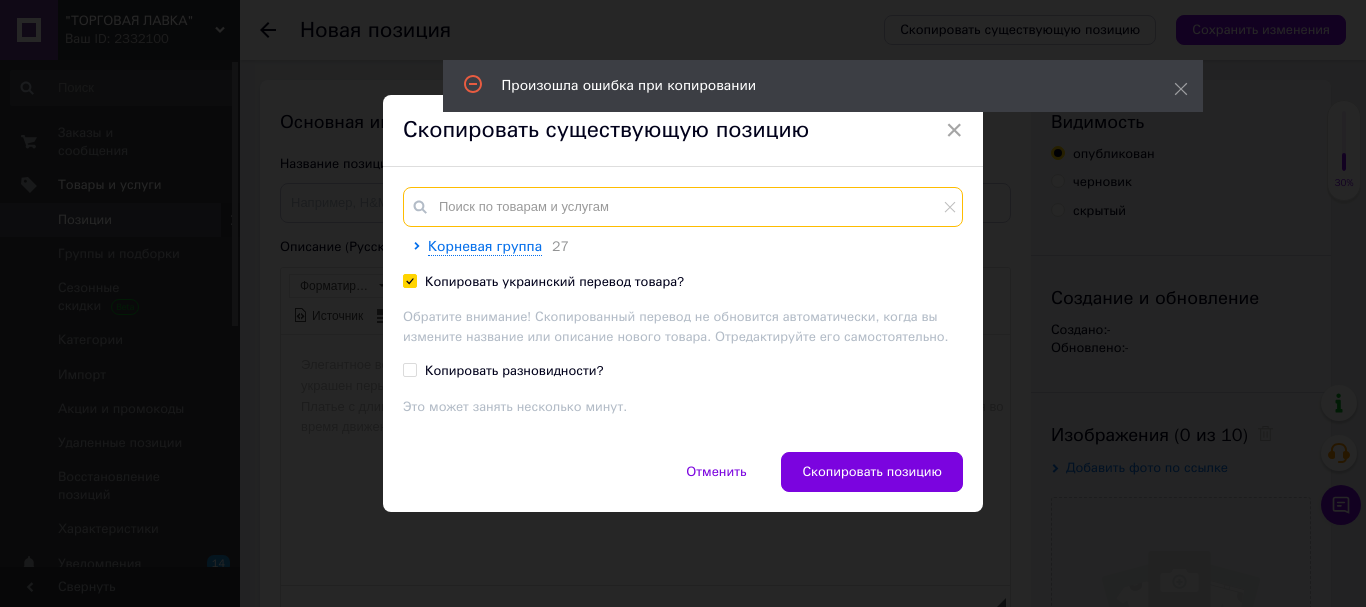 click at bounding box center (683, 207) 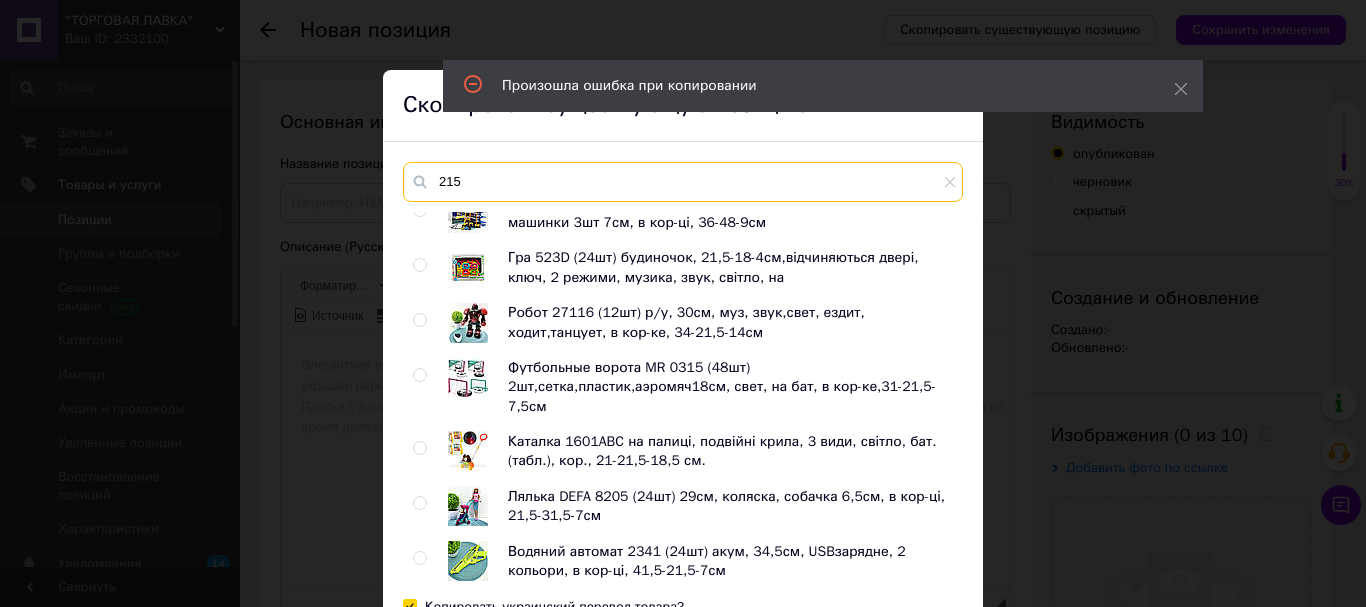 scroll, scrollTop: 1375, scrollLeft: 0, axis: vertical 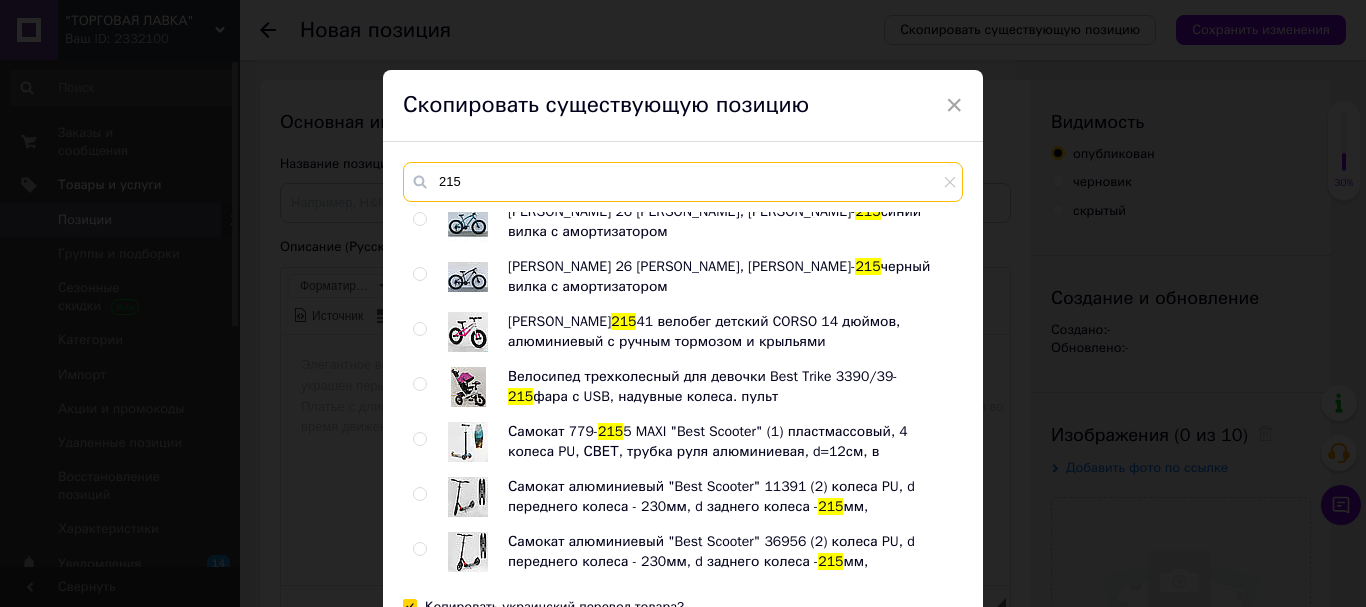 type on "215" 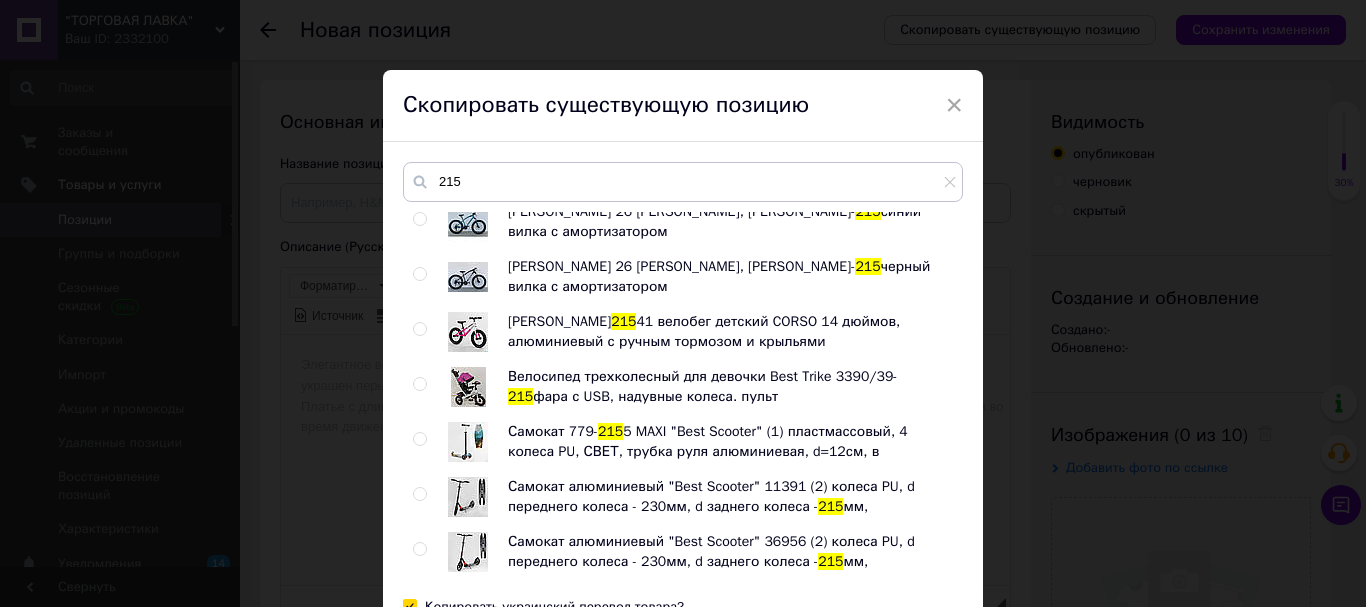 click at bounding box center (419, 274) 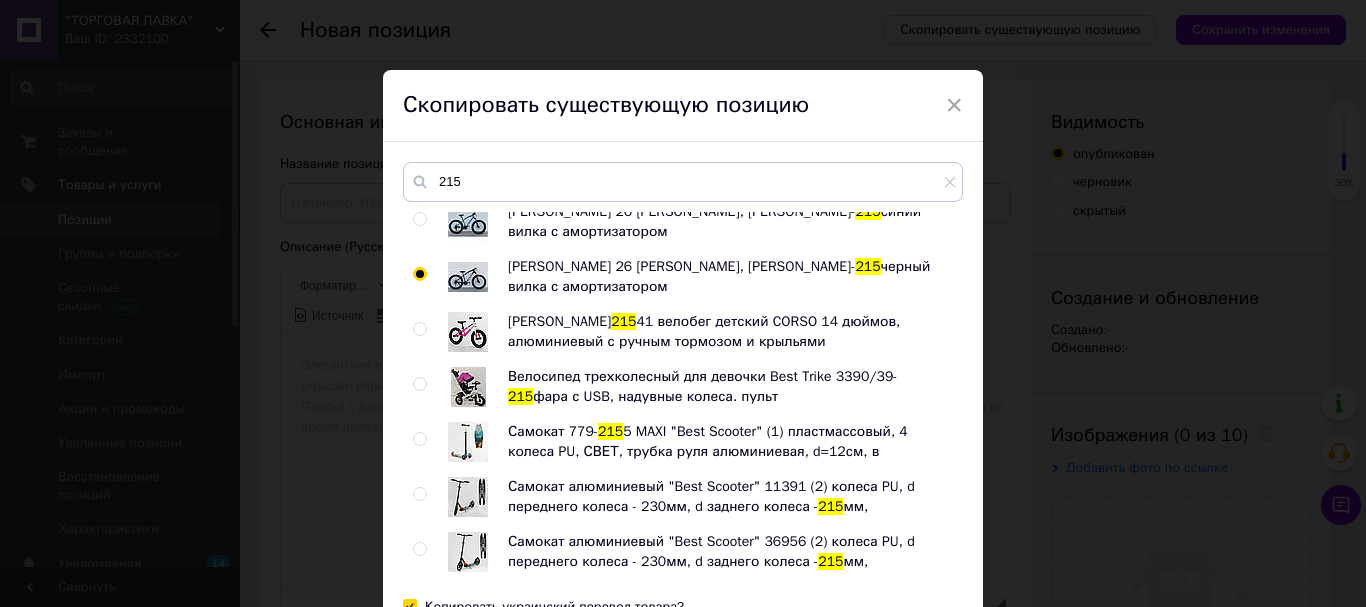 radio on "true" 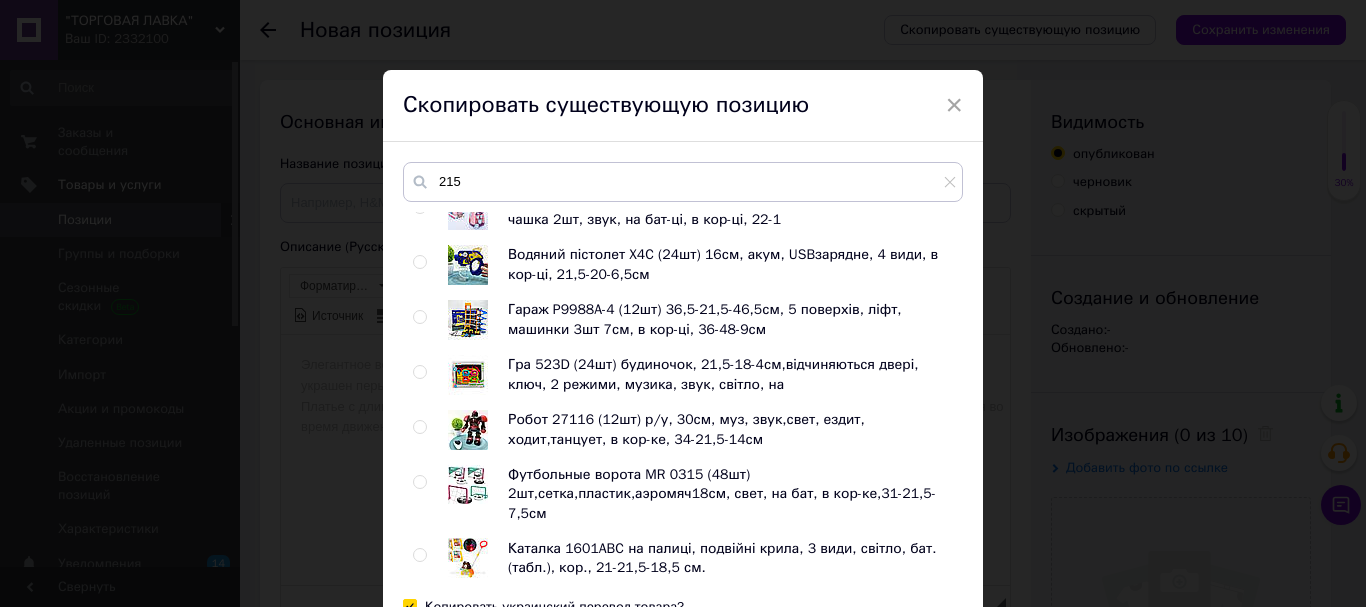 scroll, scrollTop: 1375, scrollLeft: 0, axis: vertical 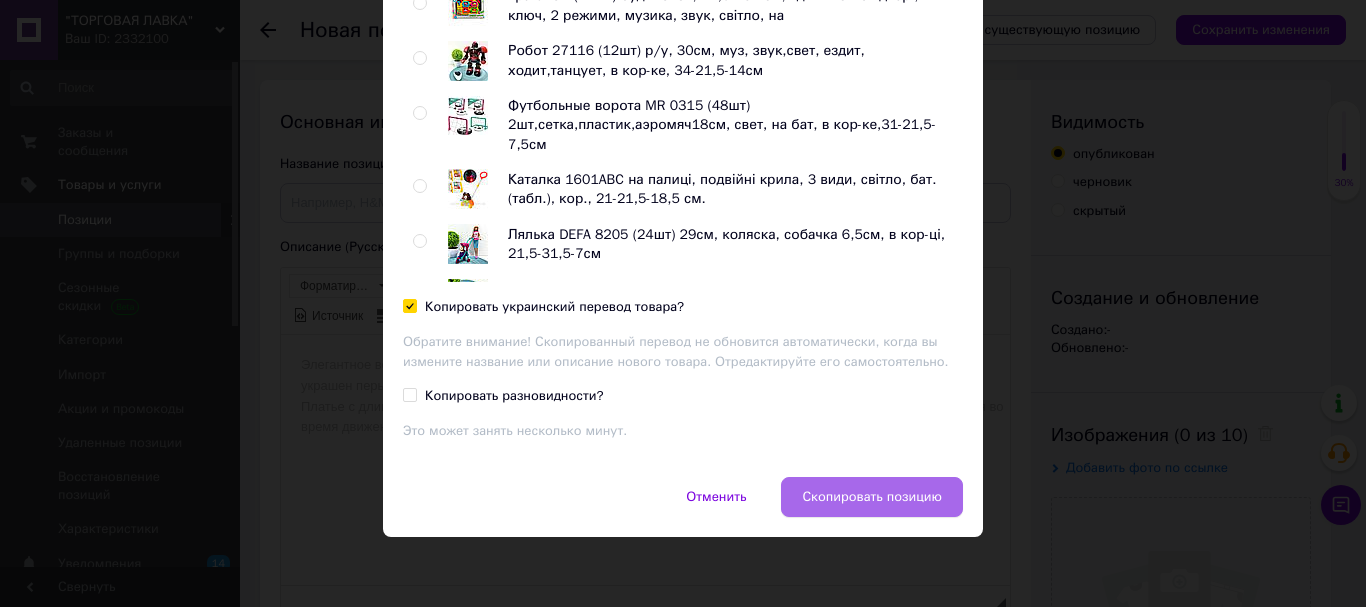 click on "Скопировать позицию" at bounding box center (872, 497) 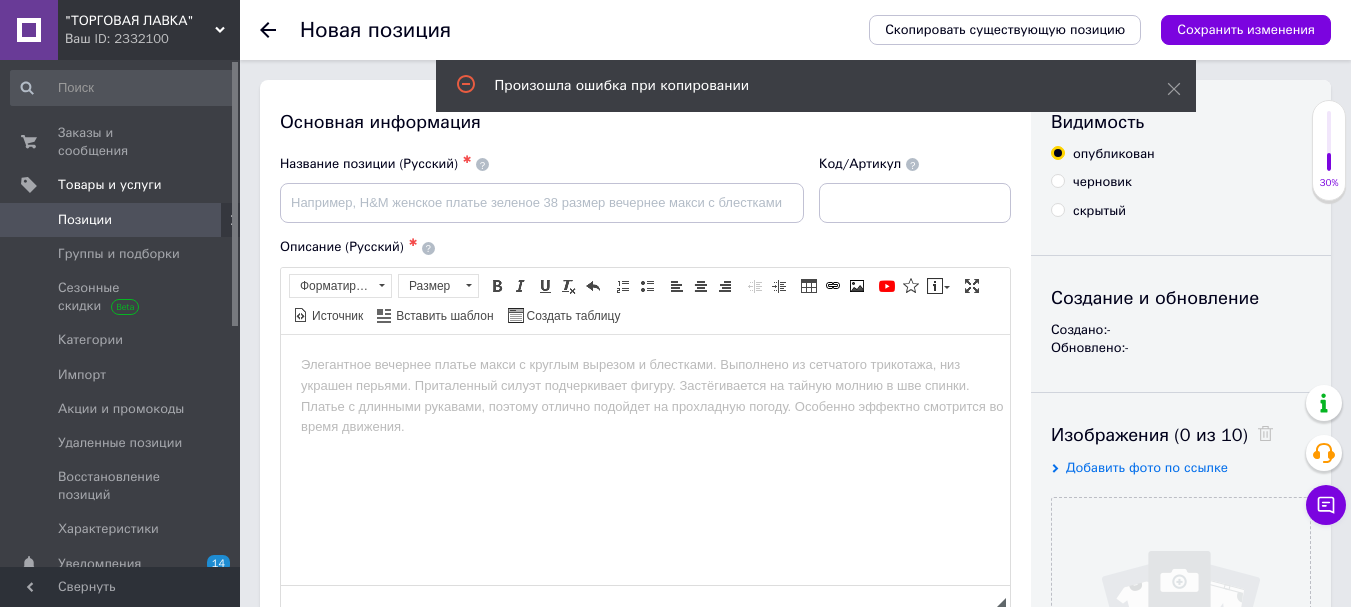 click on "Позиции" at bounding box center (121, 220) 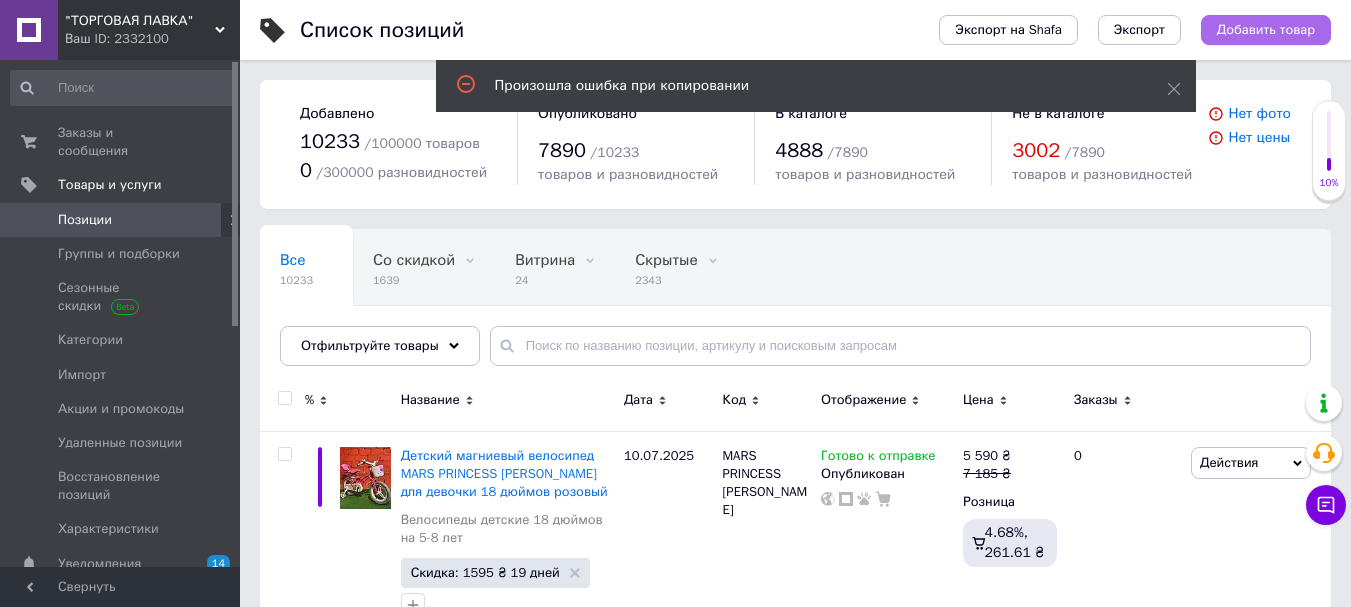 click on "Добавить товар" at bounding box center [1266, 30] 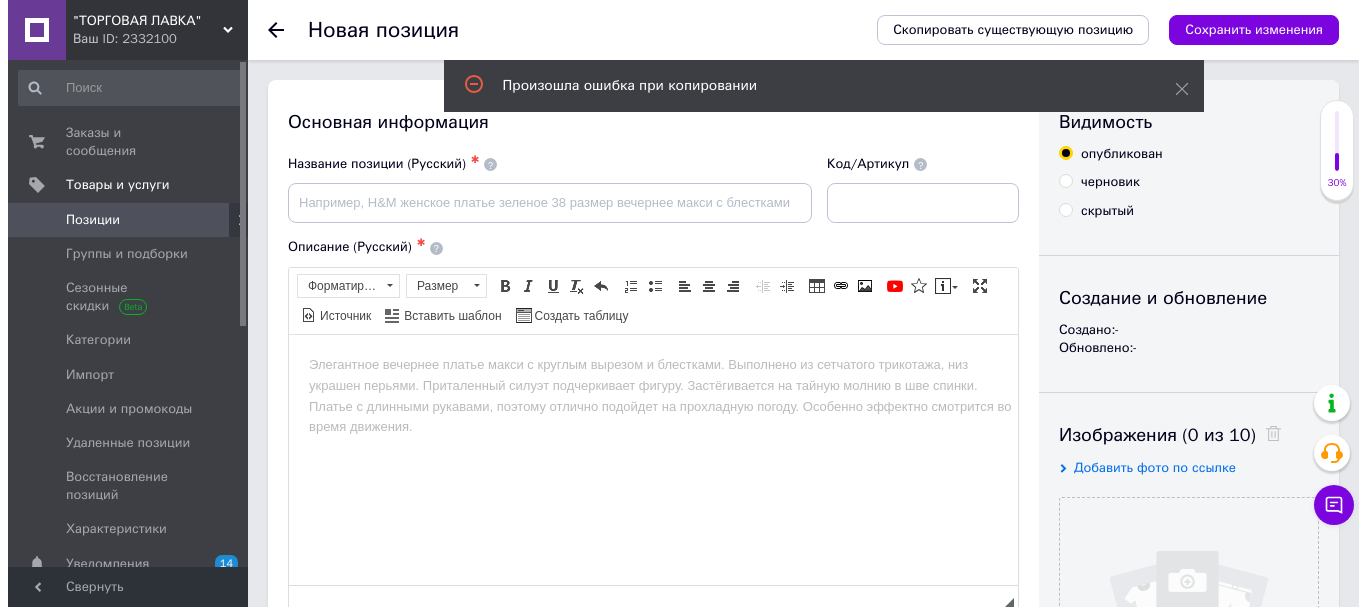 scroll, scrollTop: 0, scrollLeft: 0, axis: both 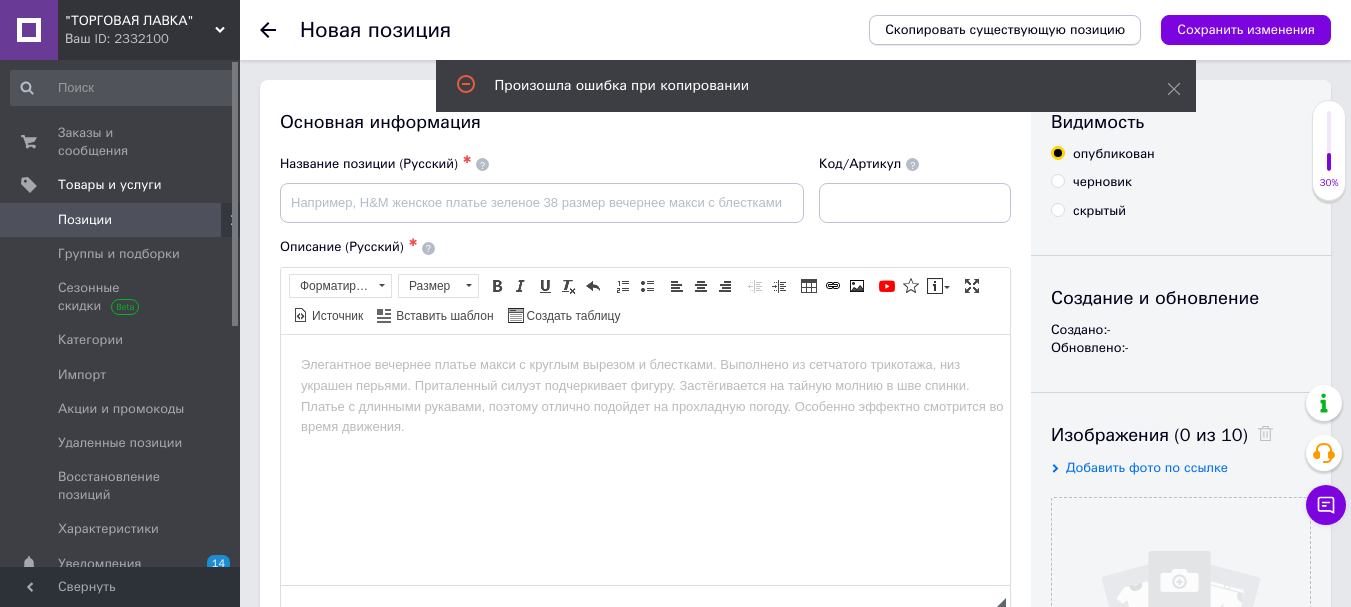 click on "Скопировать существующую позицию" at bounding box center [1005, 30] 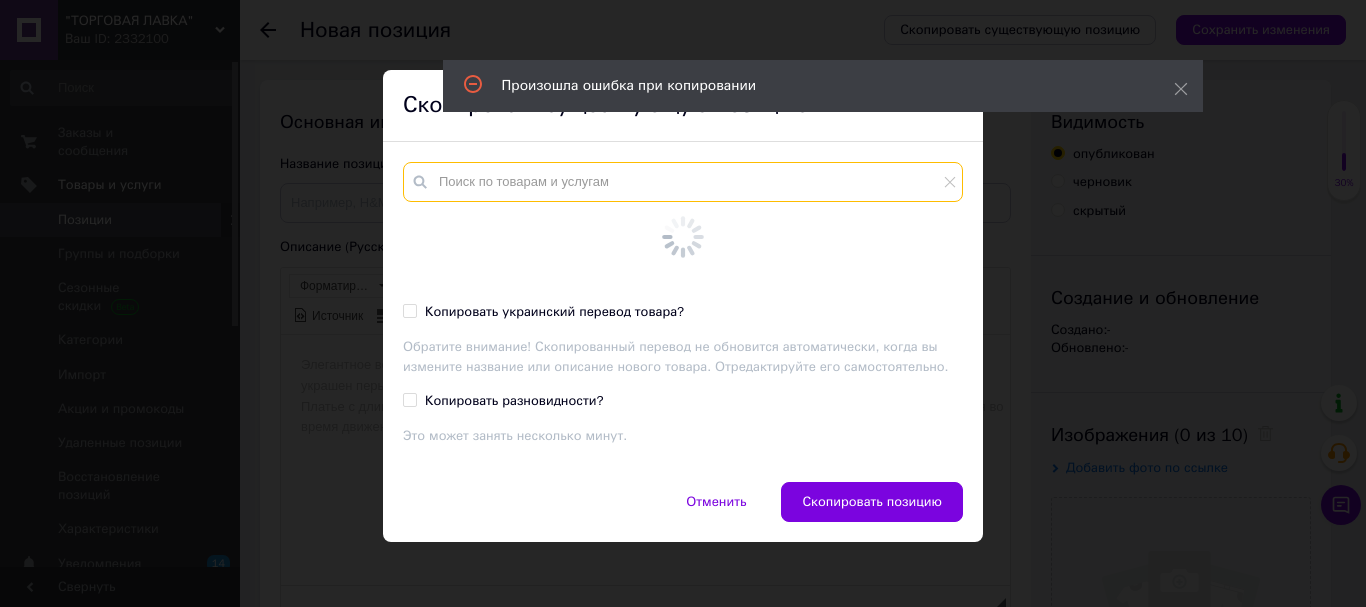 click at bounding box center (683, 182) 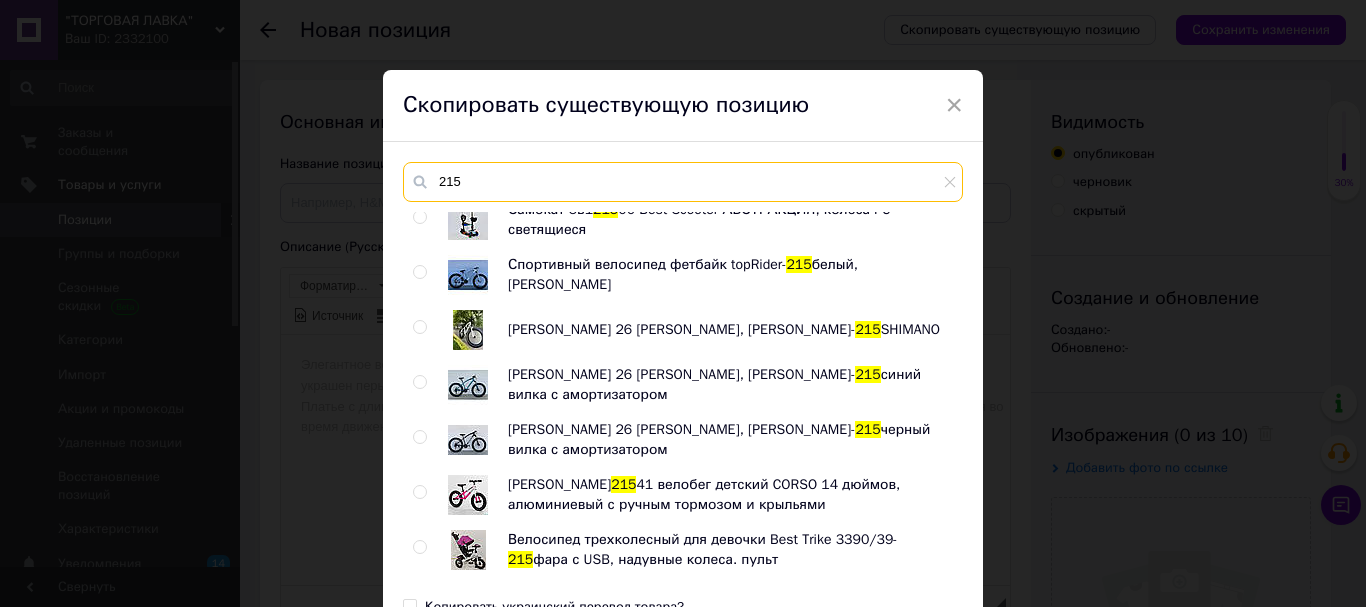 scroll, scrollTop: 0, scrollLeft: 0, axis: both 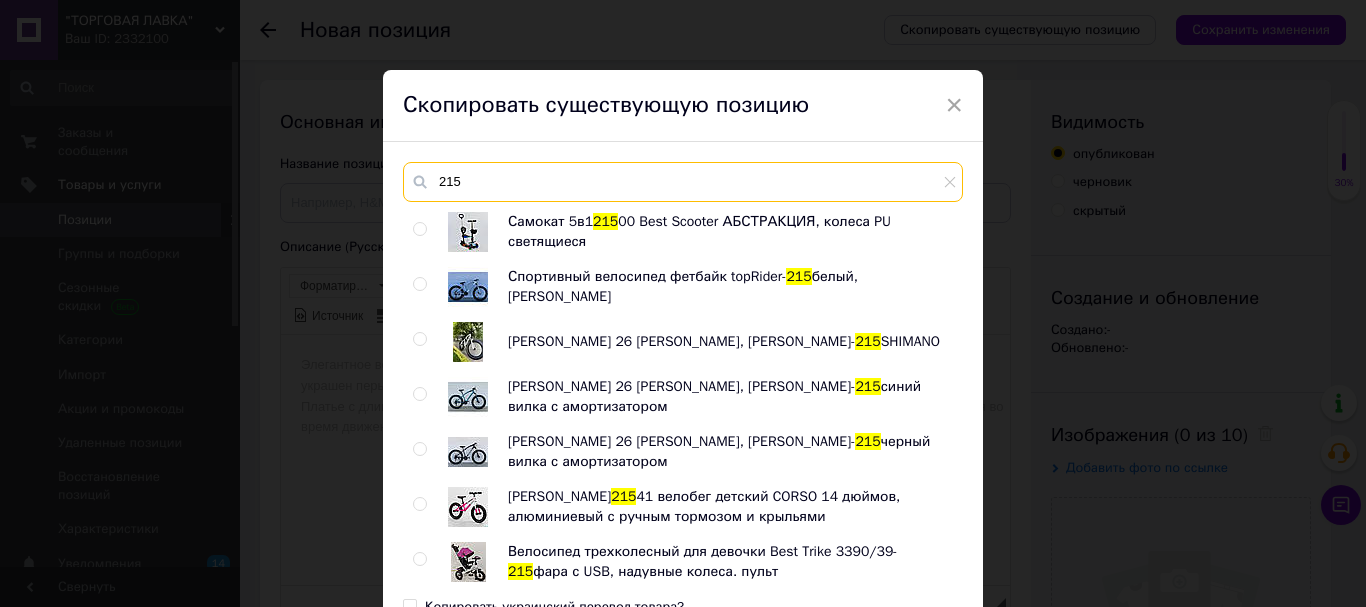 type on "215" 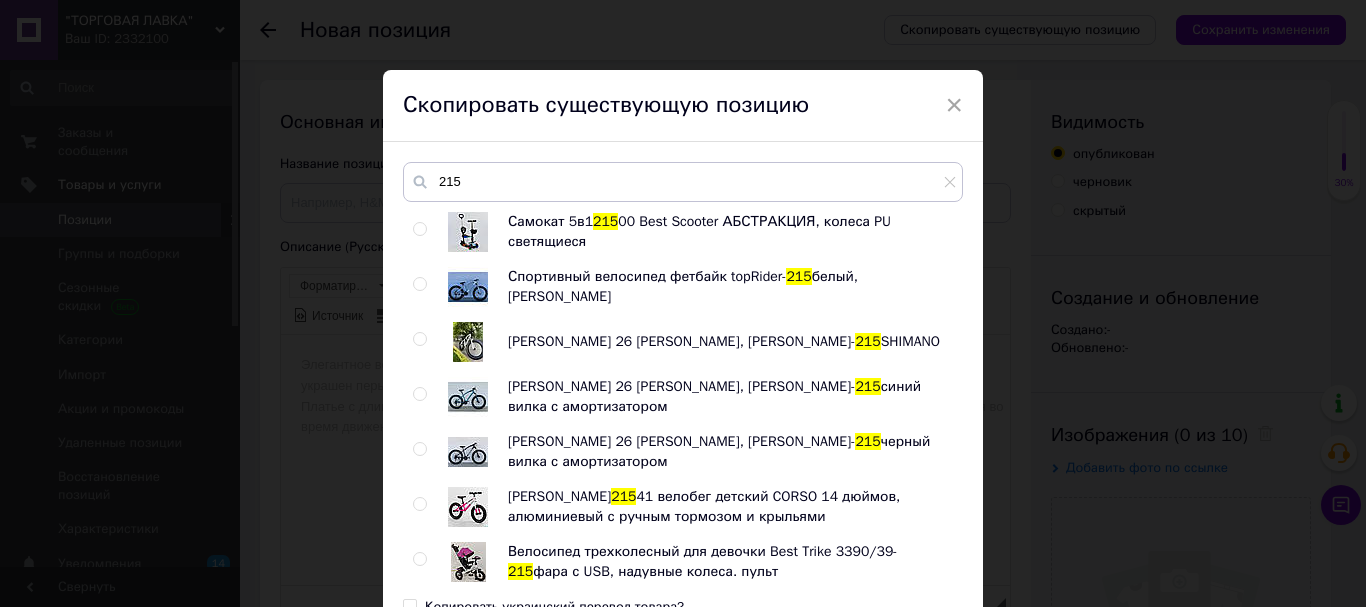 click at bounding box center [419, 394] 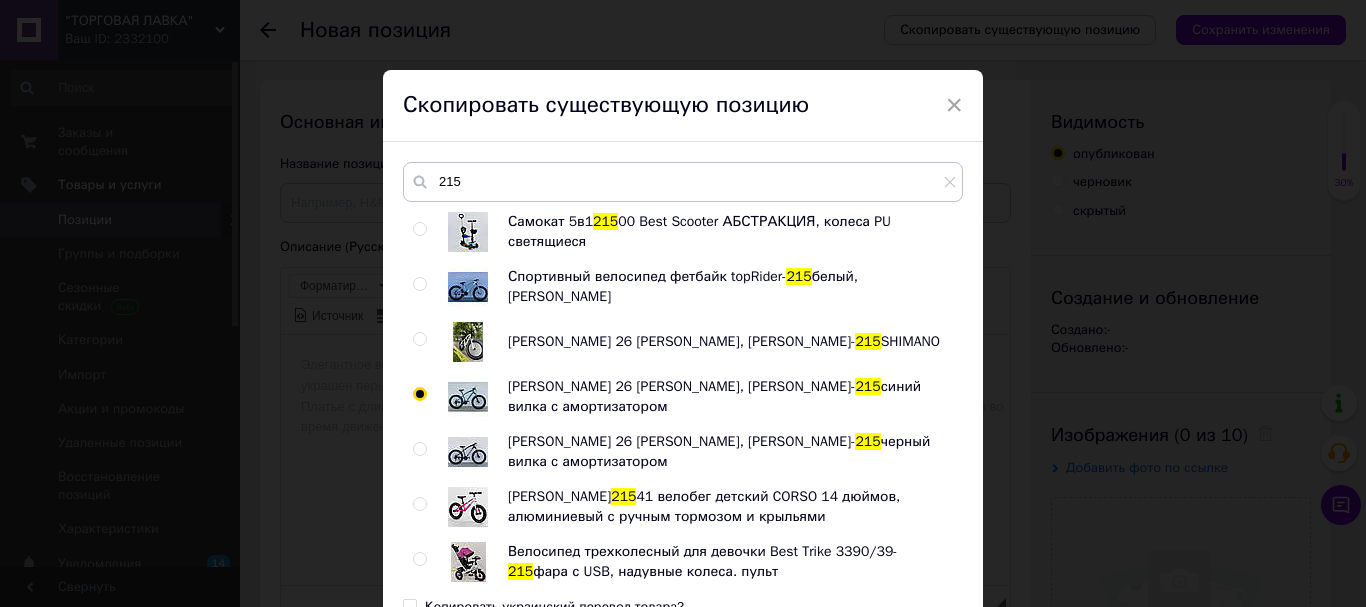 radio on "true" 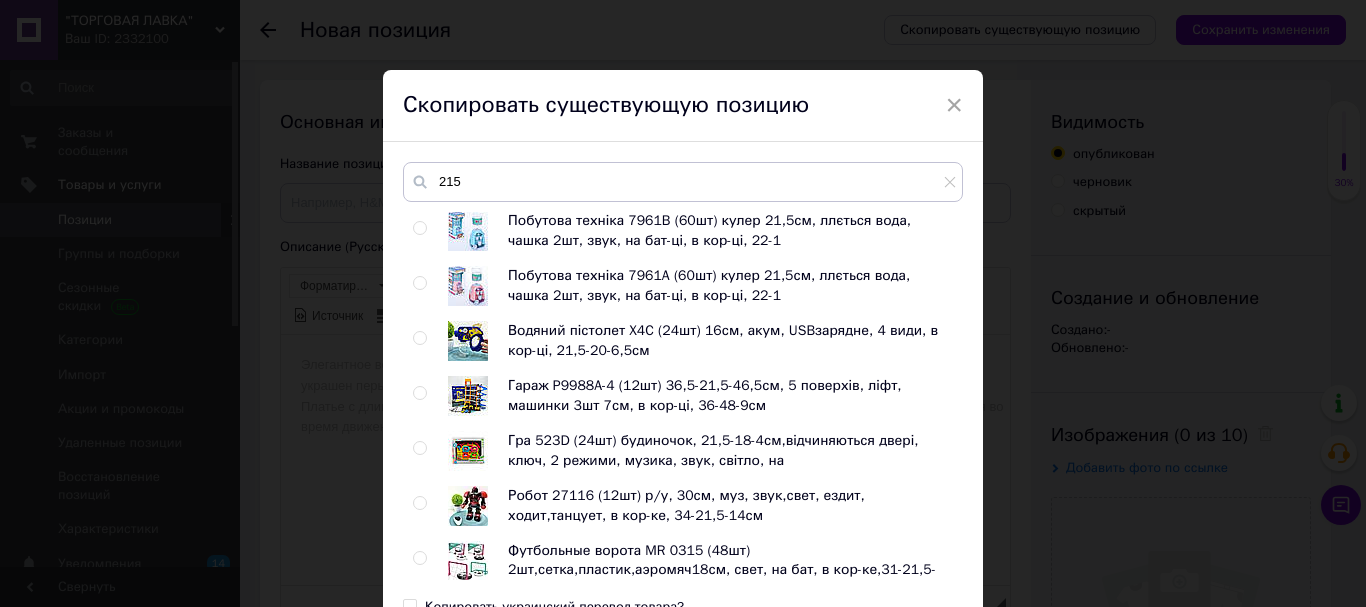 scroll, scrollTop: 1375, scrollLeft: 0, axis: vertical 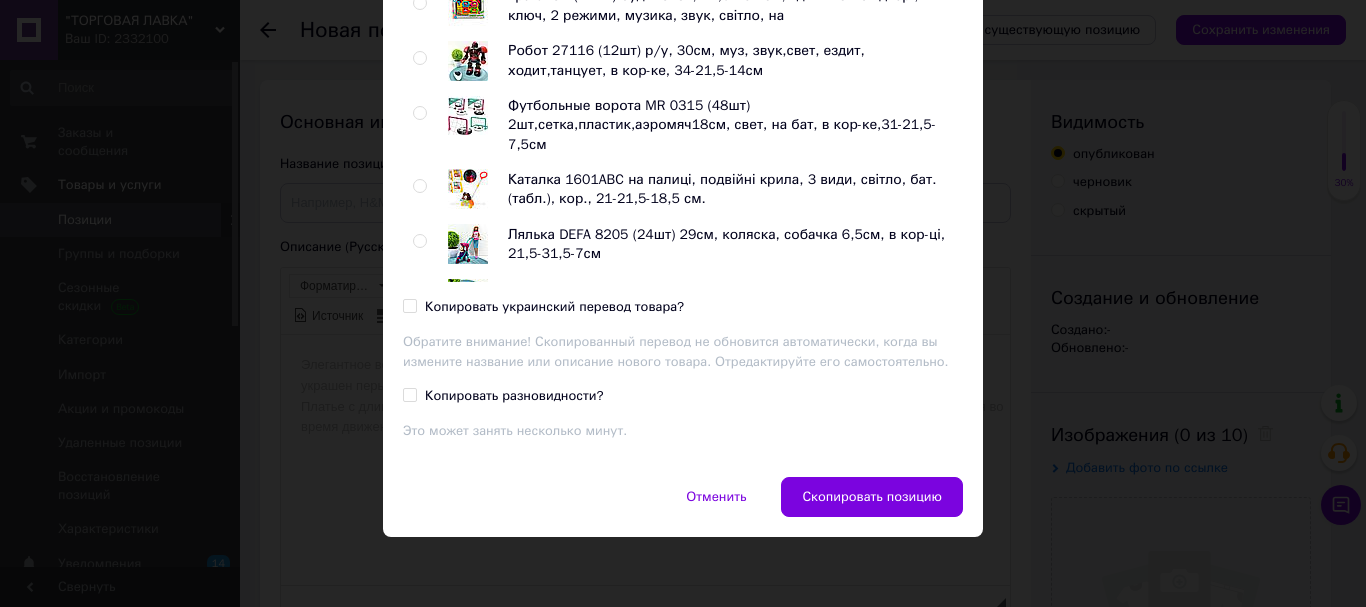 click on "Копировать украинский перевод товара?" at bounding box center [409, 305] 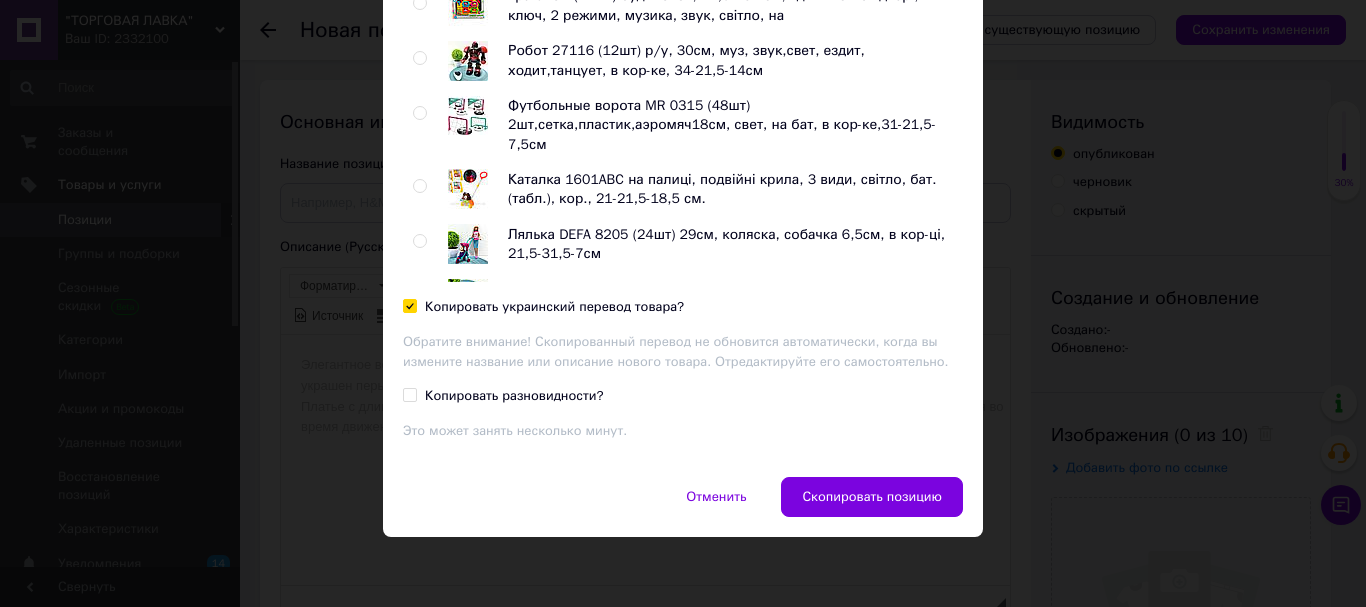 click on "Копировать украинский перевод товара?" at bounding box center (409, 305) 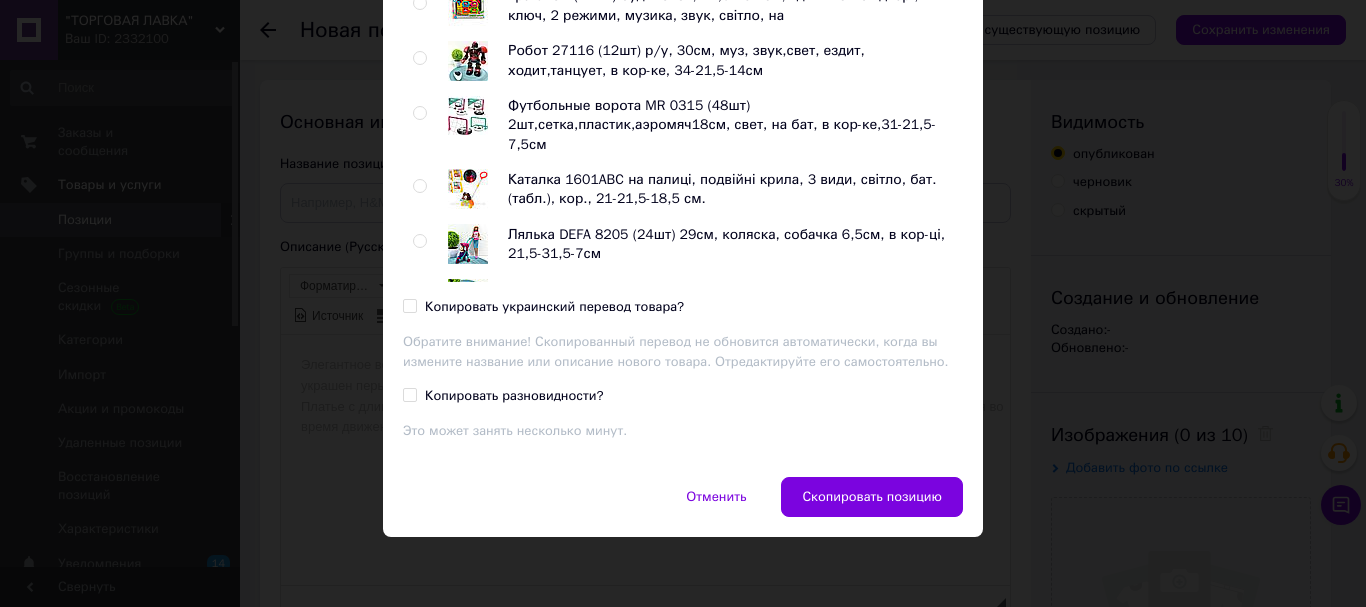 checkbox on "false" 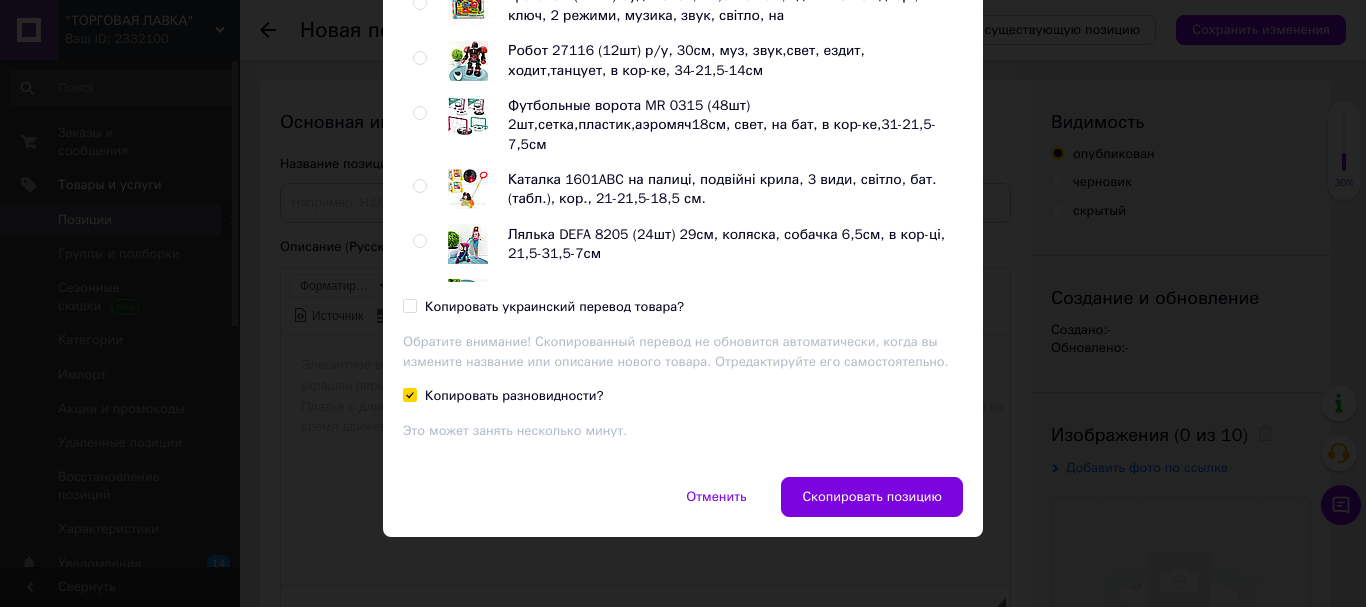 click on "Копировать разновидности?" at bounding box center (409, 394) 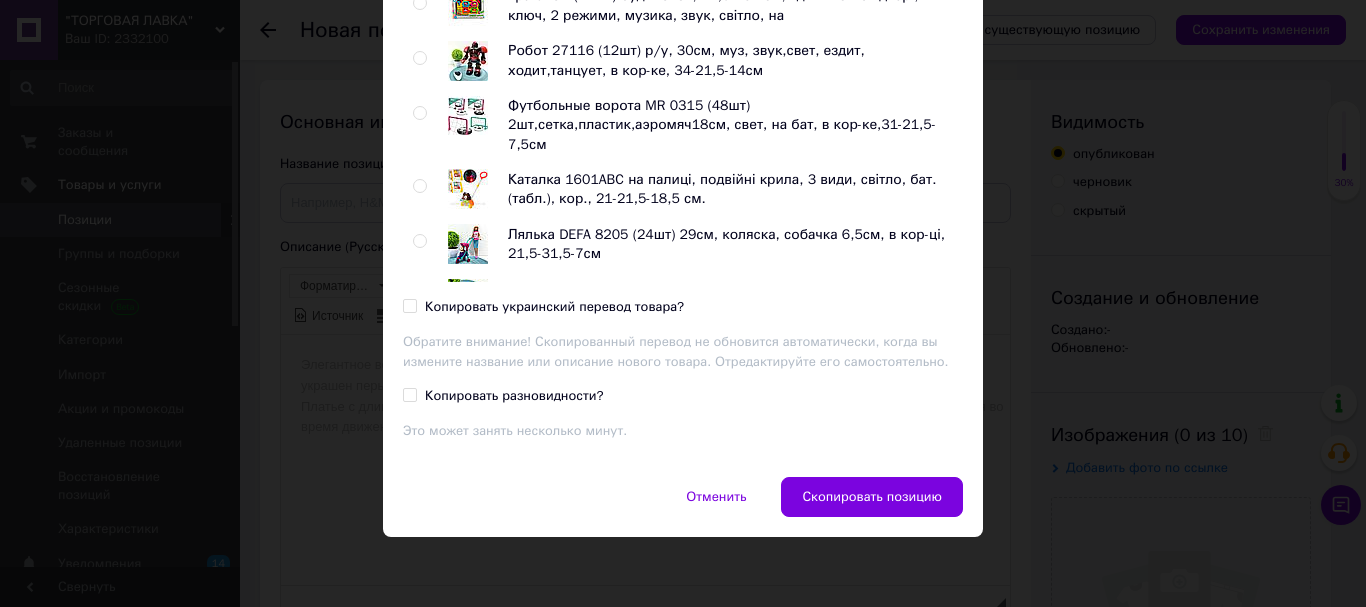 checkbox on "false" 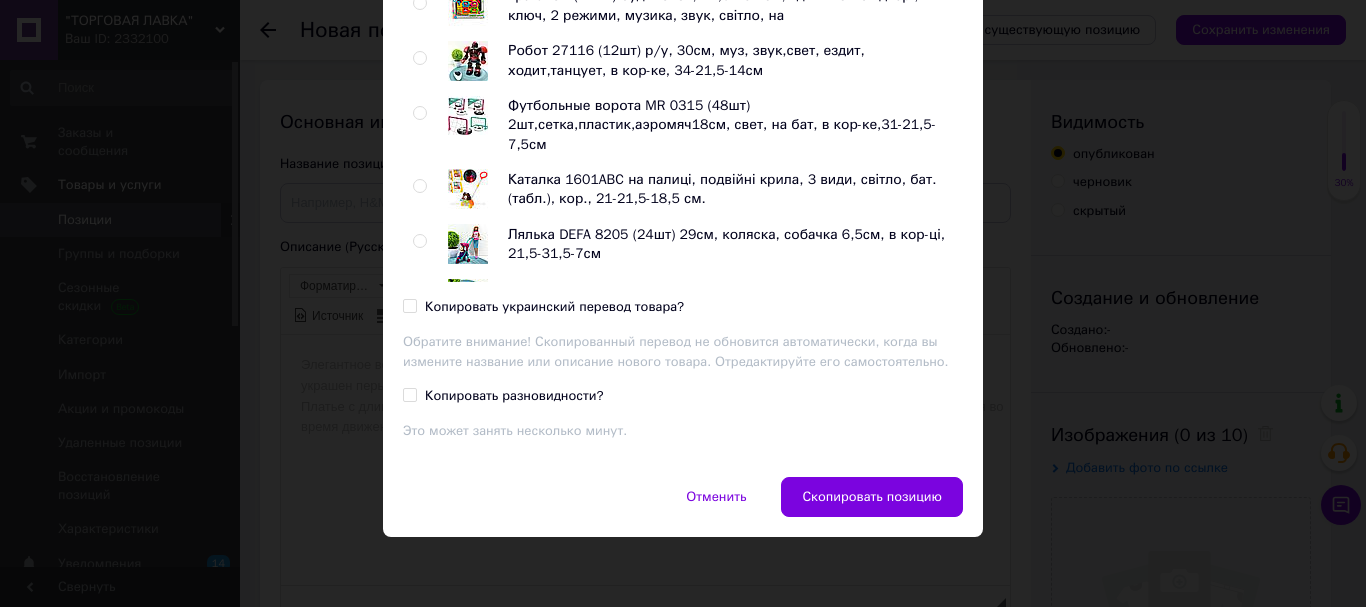 click on "Копировать украинский перевод товара?" at bounding box center [409, 305] 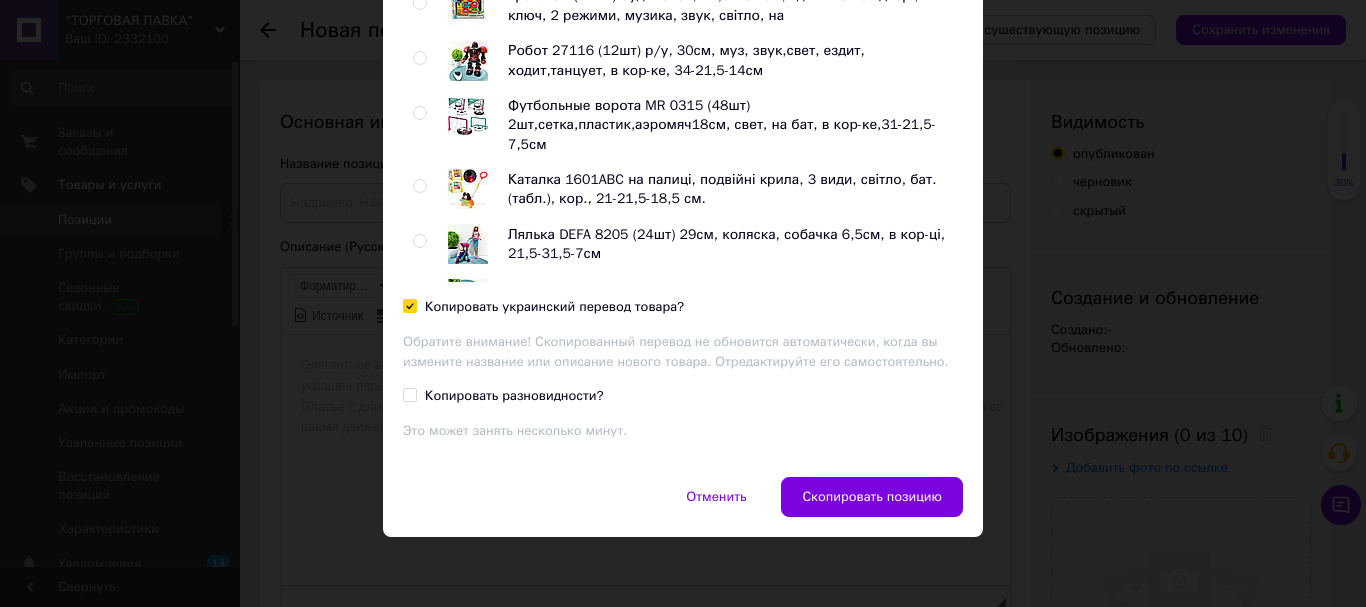 checkbox on "true" 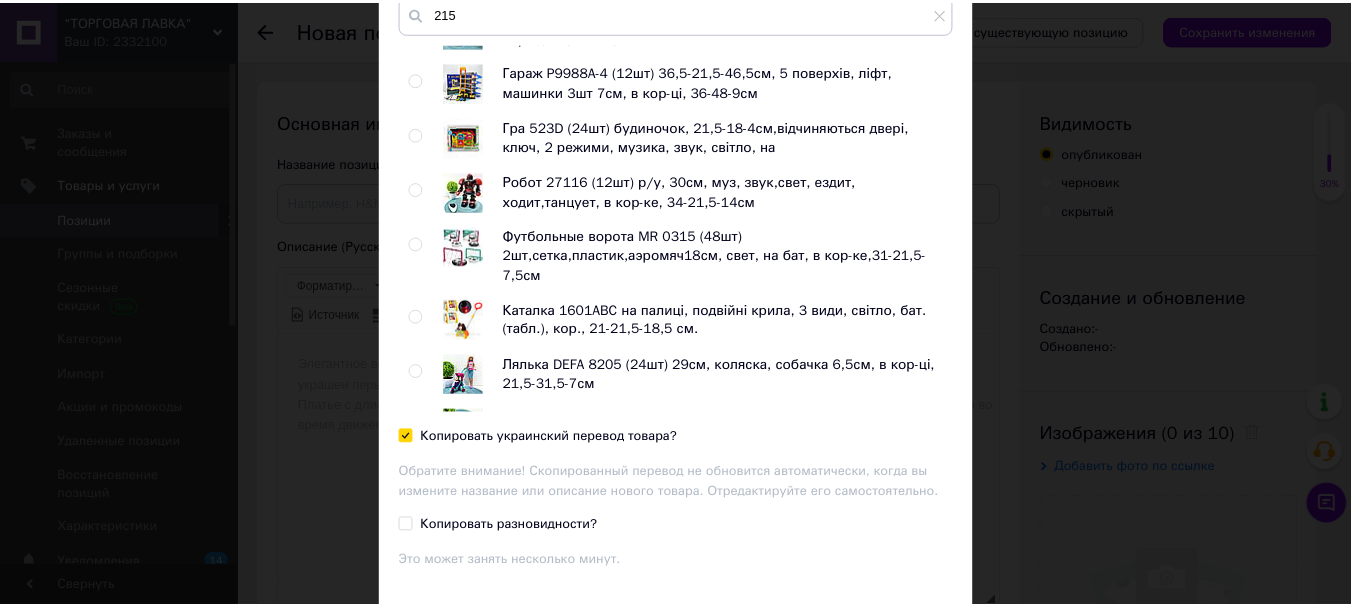 scroll, scrollTop: 300, scrollLeft: 0, axis: vertical 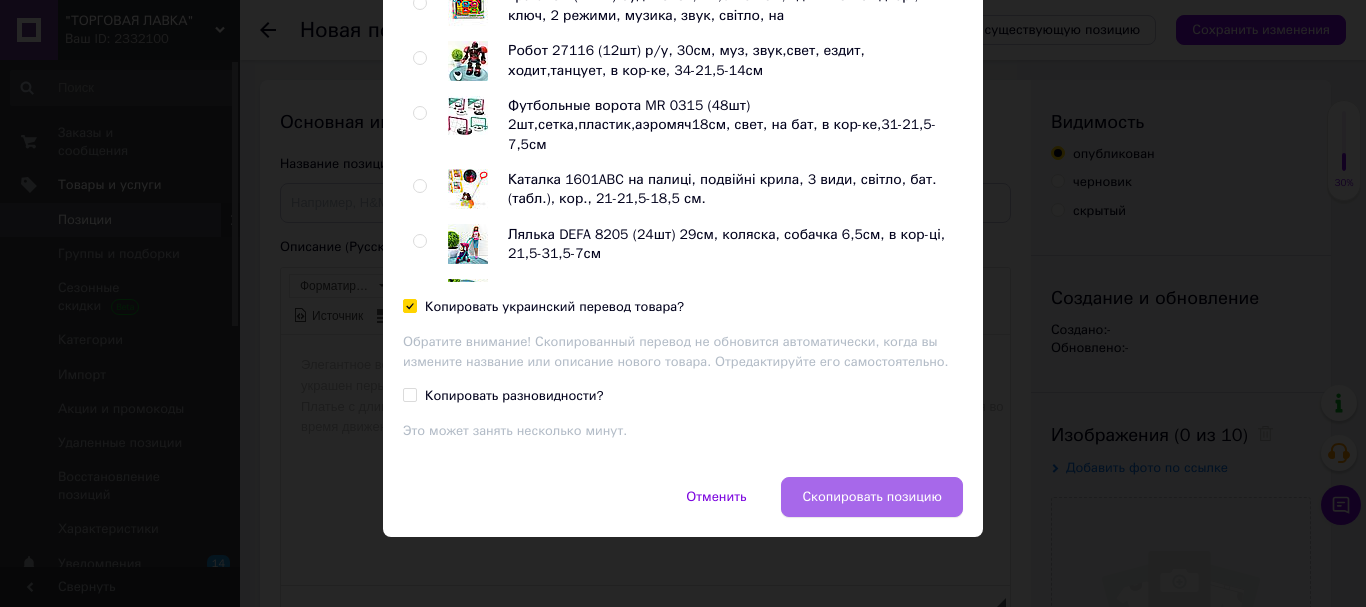 click on "Скопировать позицию" at bounding box center [872, 497] 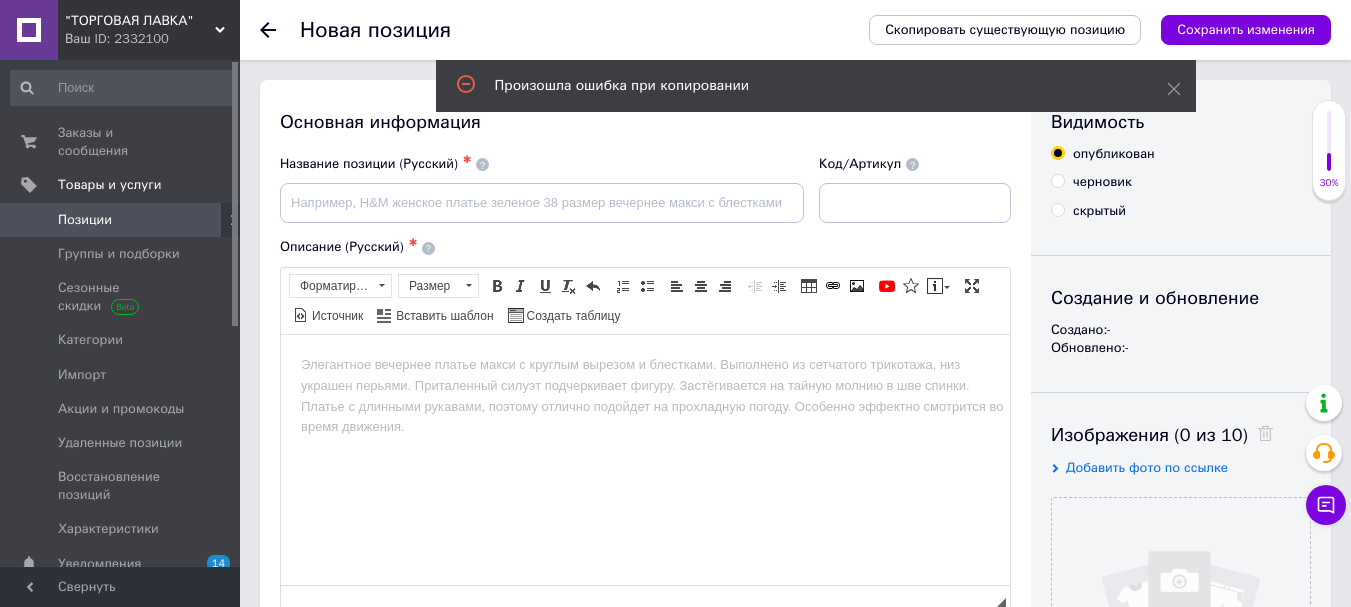 click on "Позиции" at bounding box center (121, 220) 